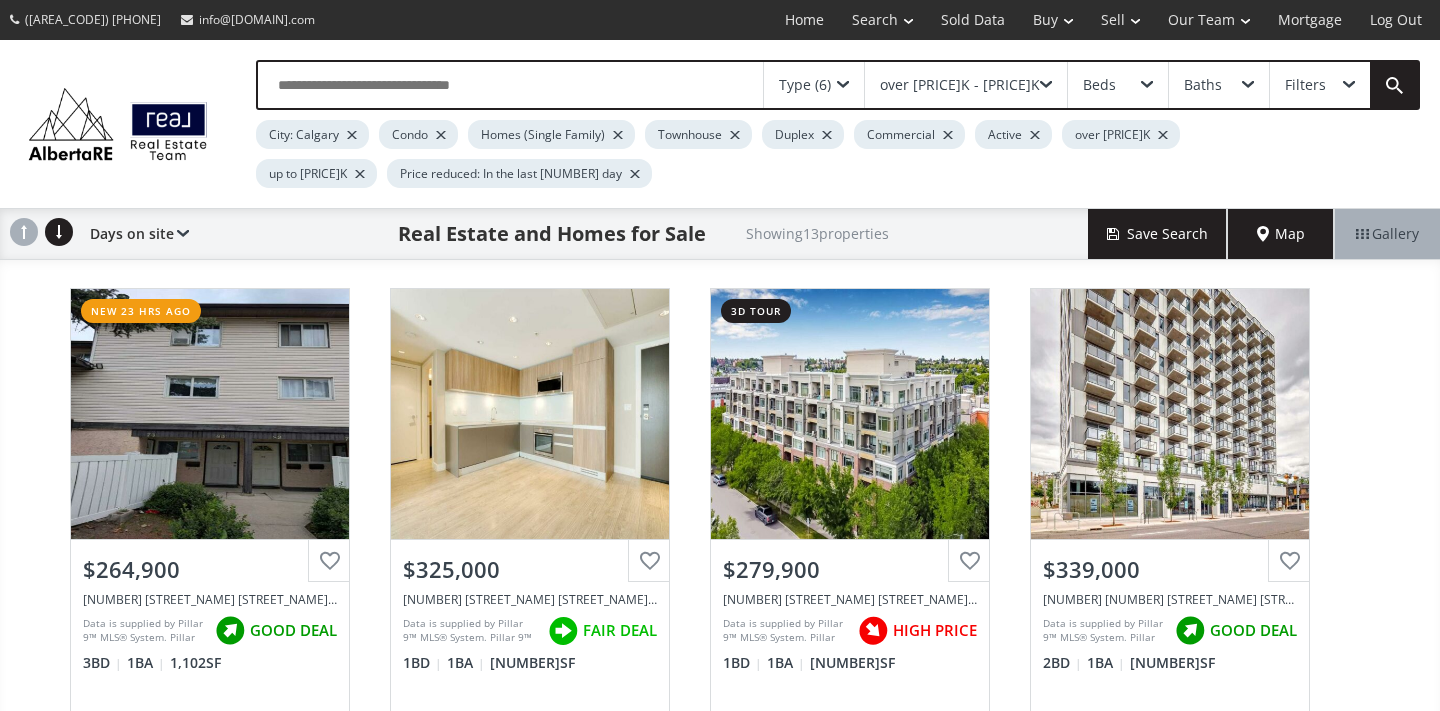 scroll, scrollTop: 0, scrollLeft: 0, axis: both 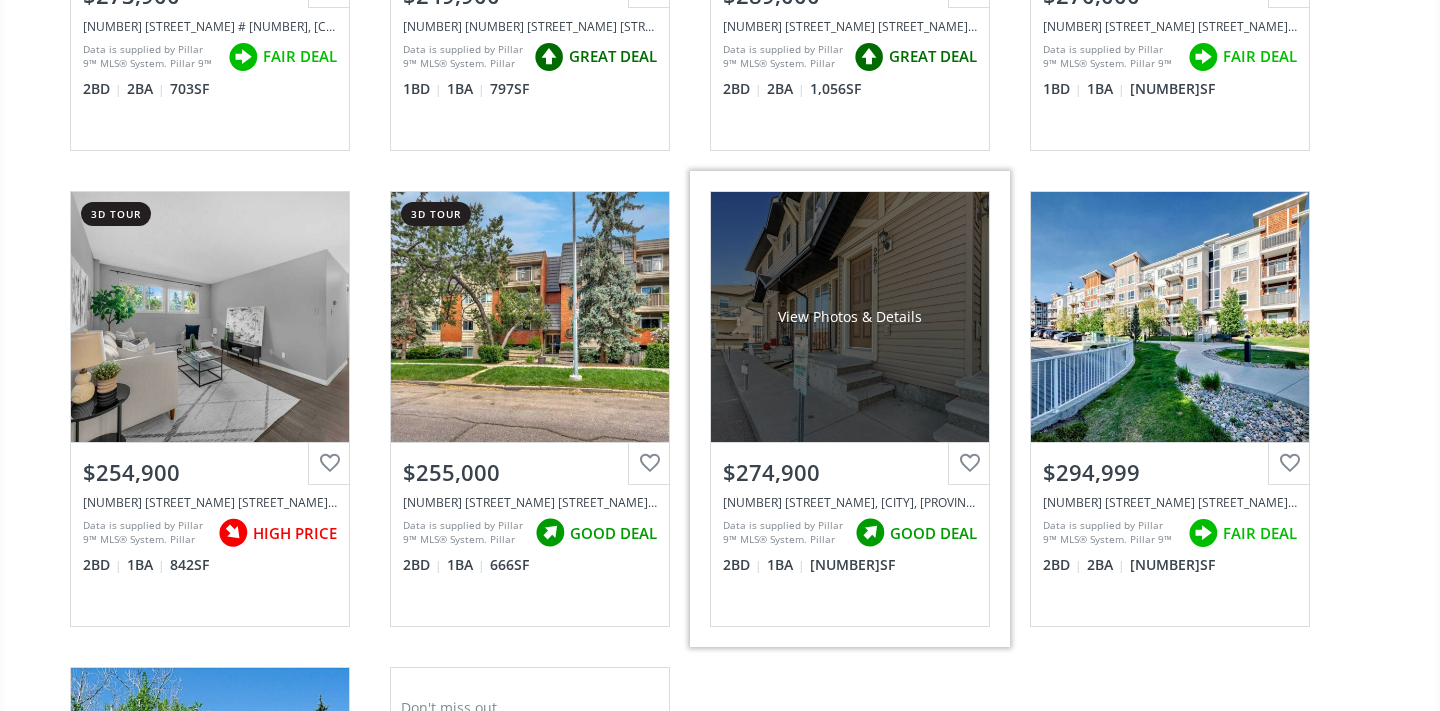 click on "View Photos & Details" at bounding box center (850, 317) 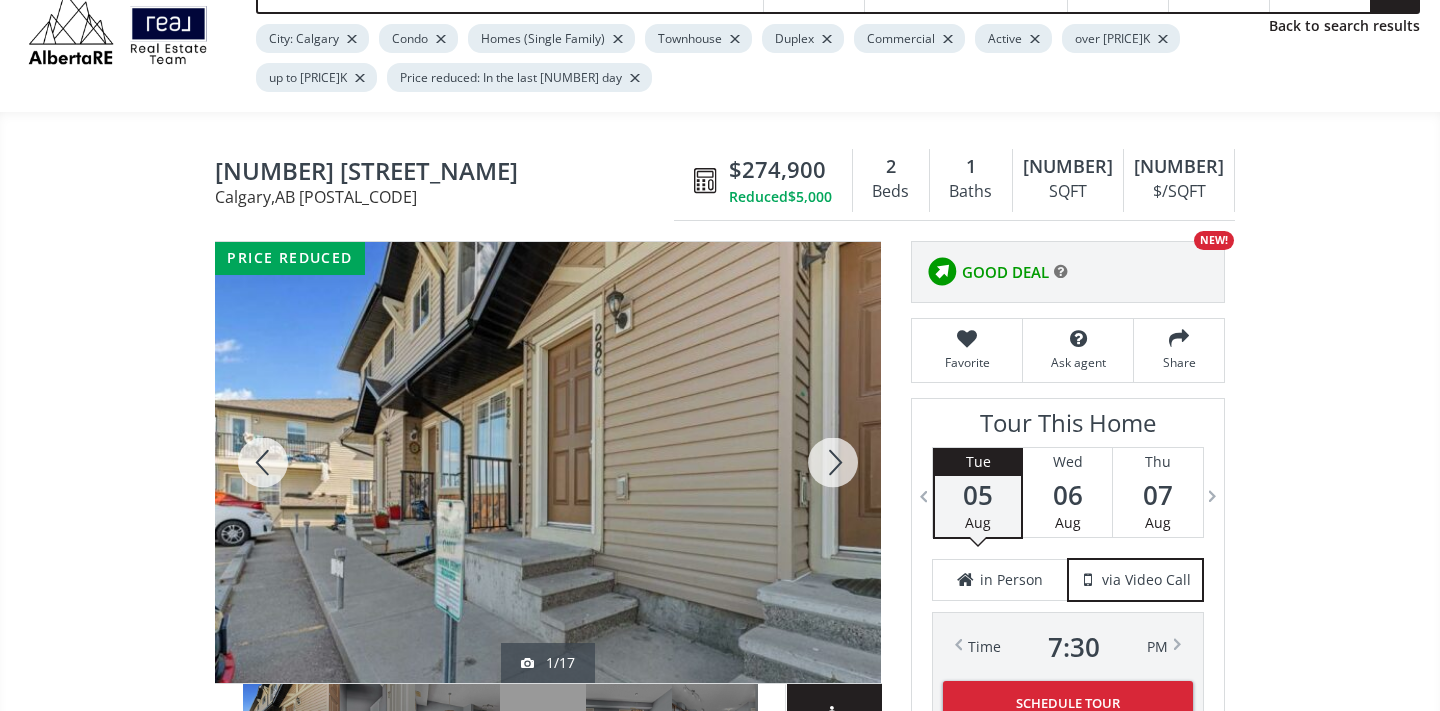 scroll, scrollTop: 113, scrollLeft: 0, axis: vertical 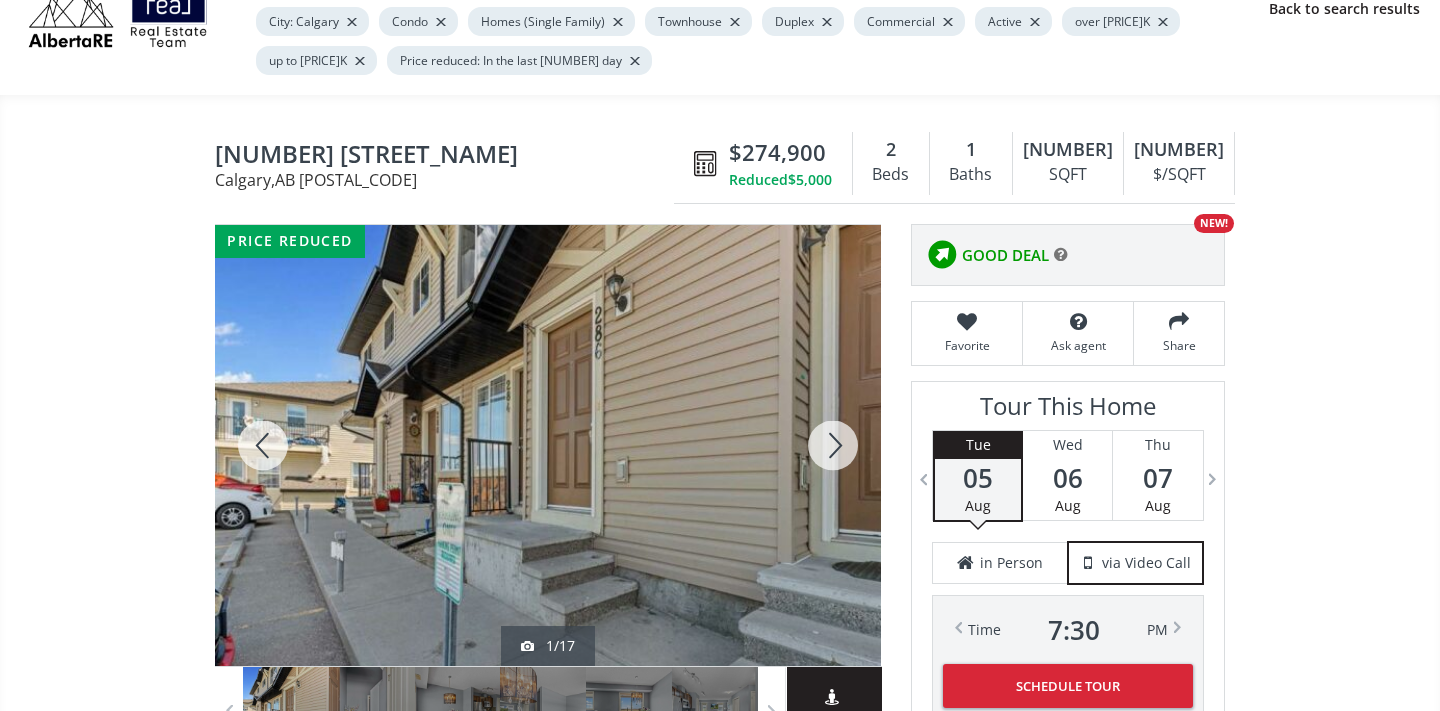 click at bounding box center (833, 445) 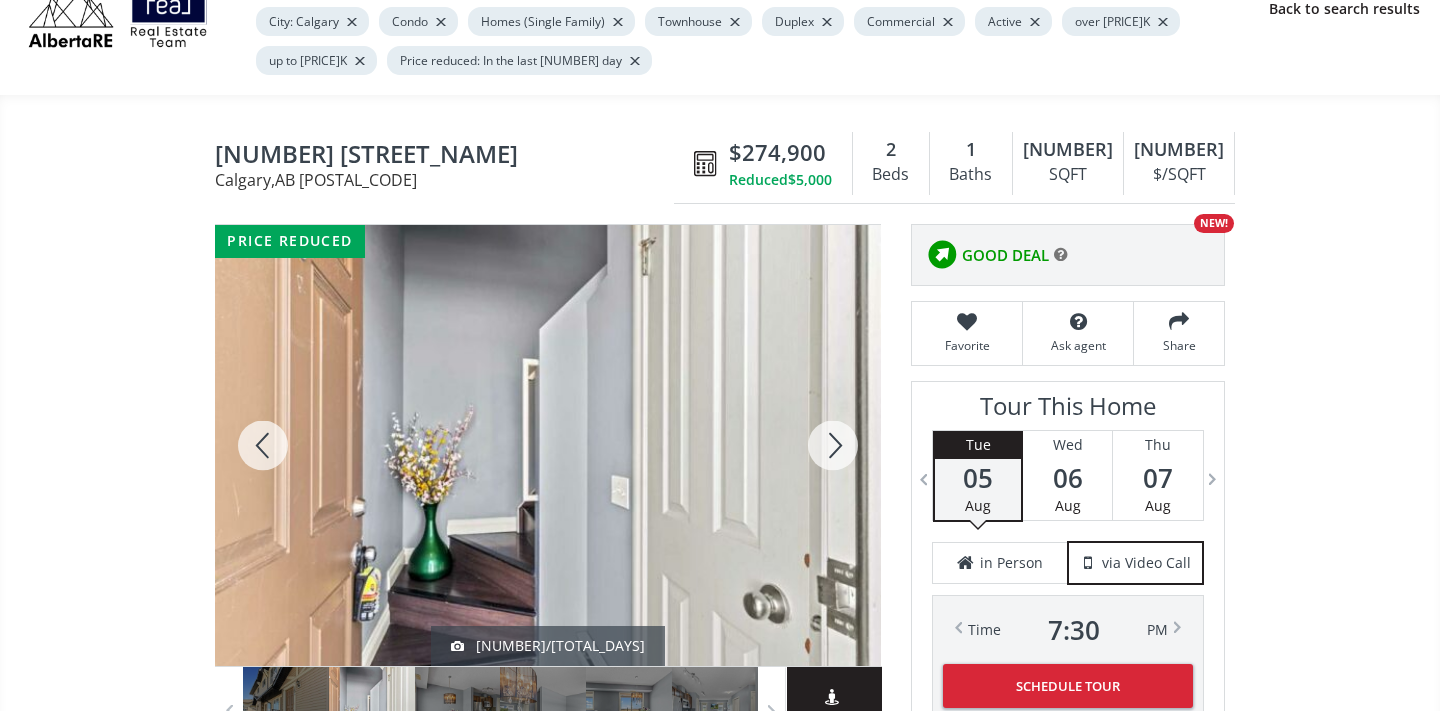 click at bounding box center [833, 445] 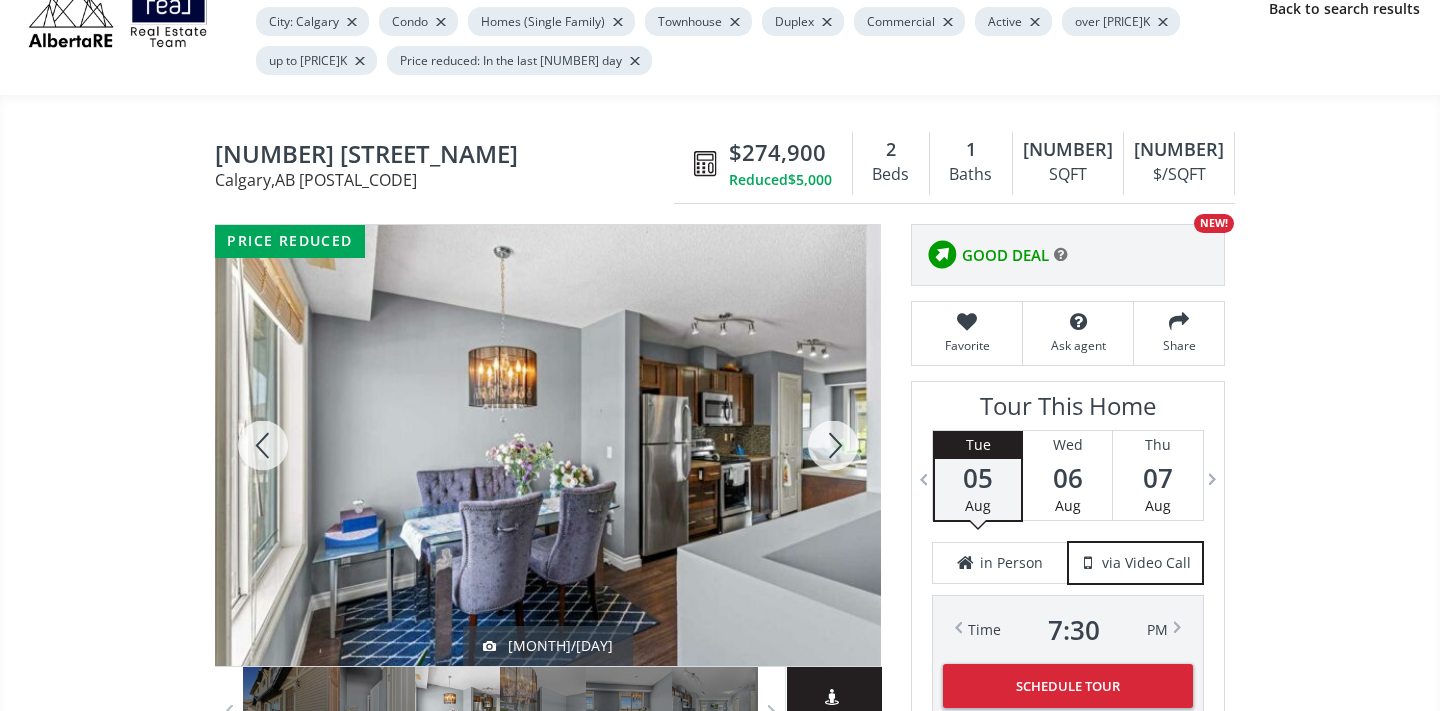 click at bounding box center (833, 445) 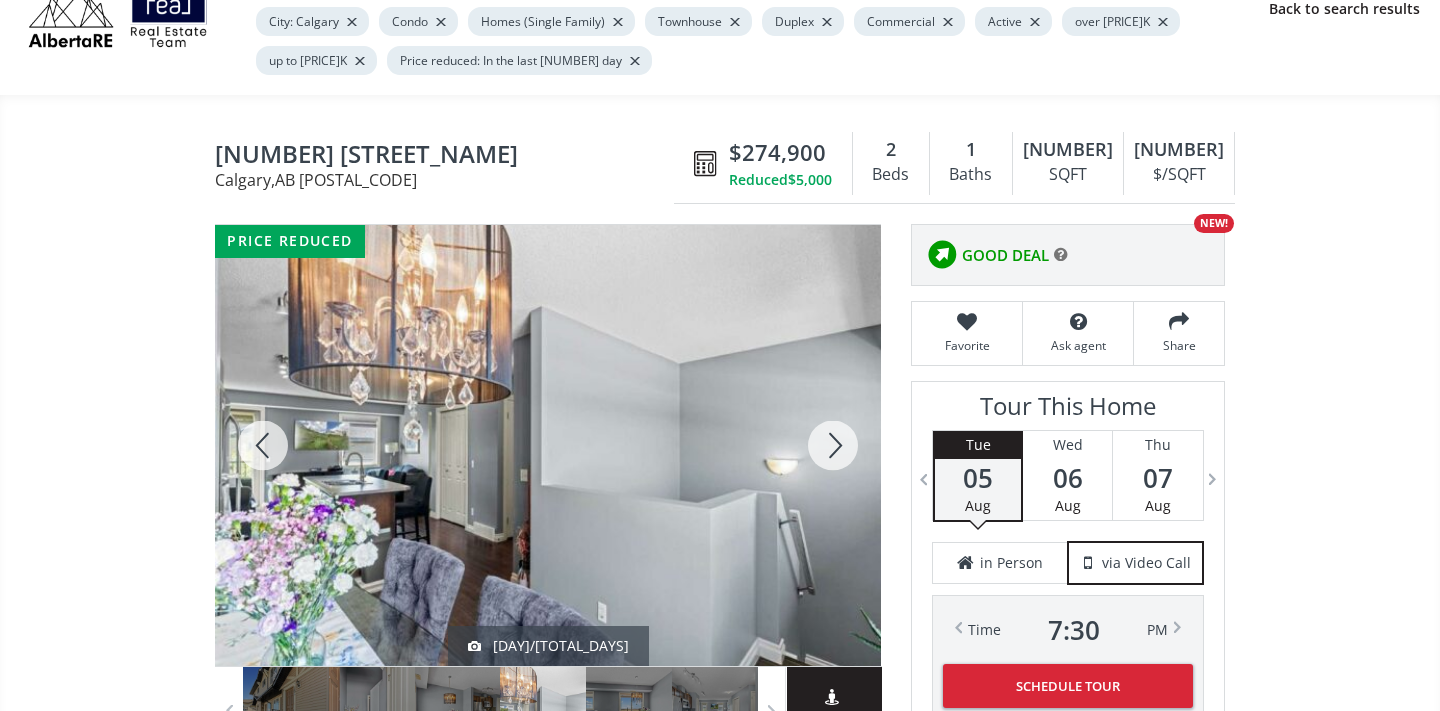 click at bounding box center (833, 445) 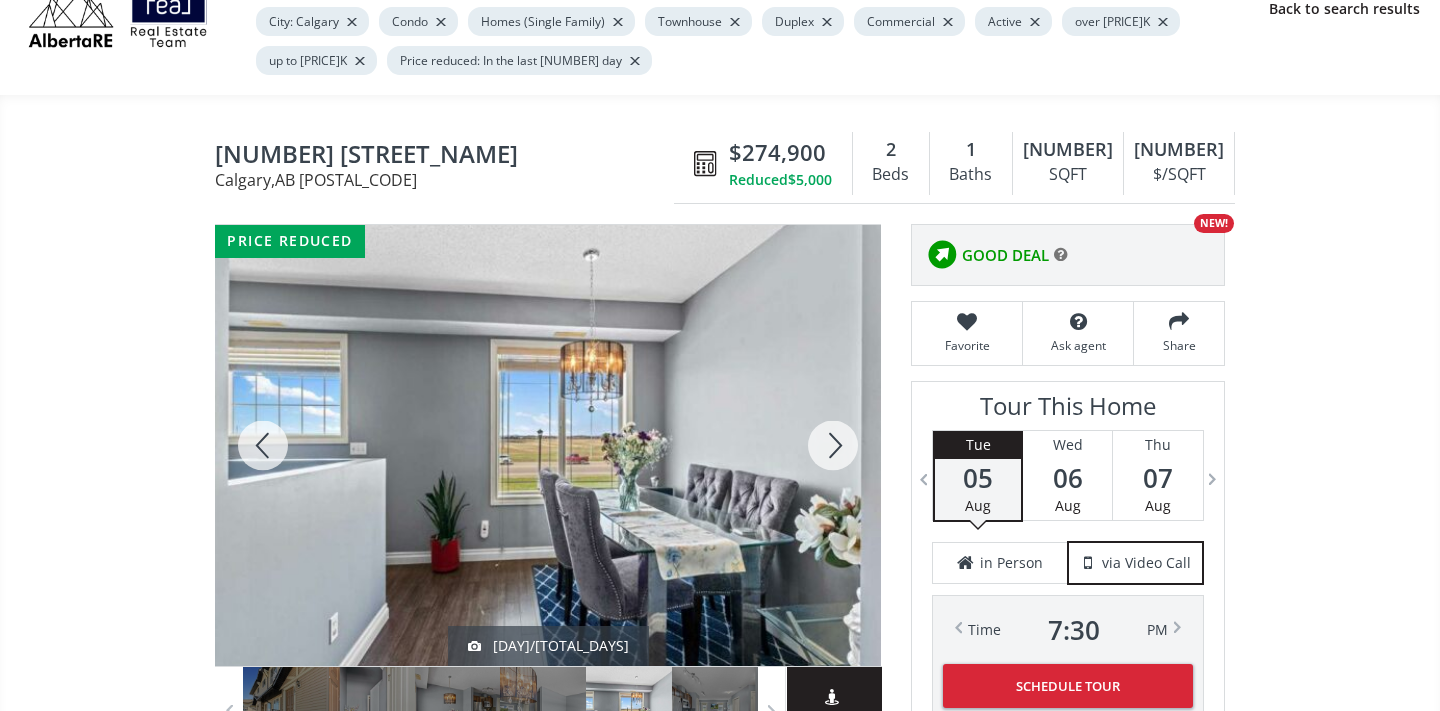 click at bounding box center (833, 445) 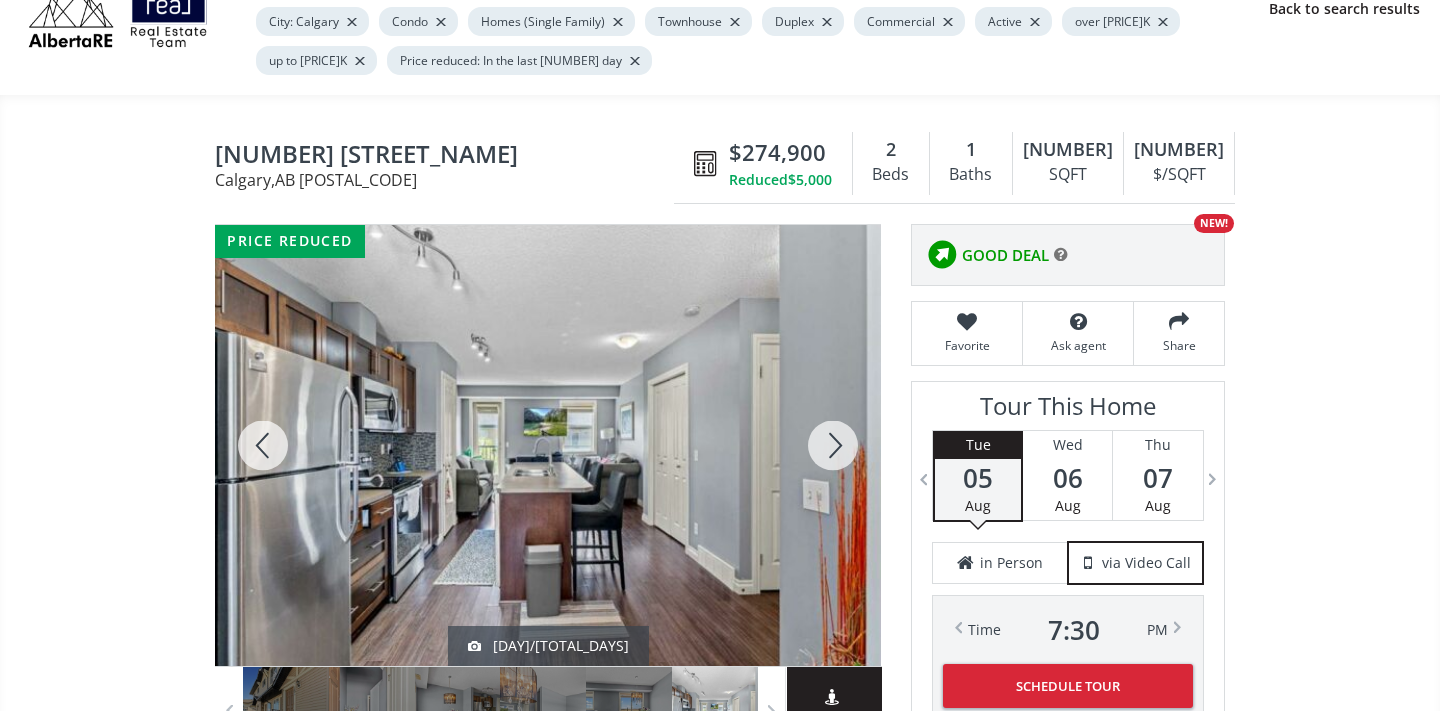 click at bounding box center [833, 445] 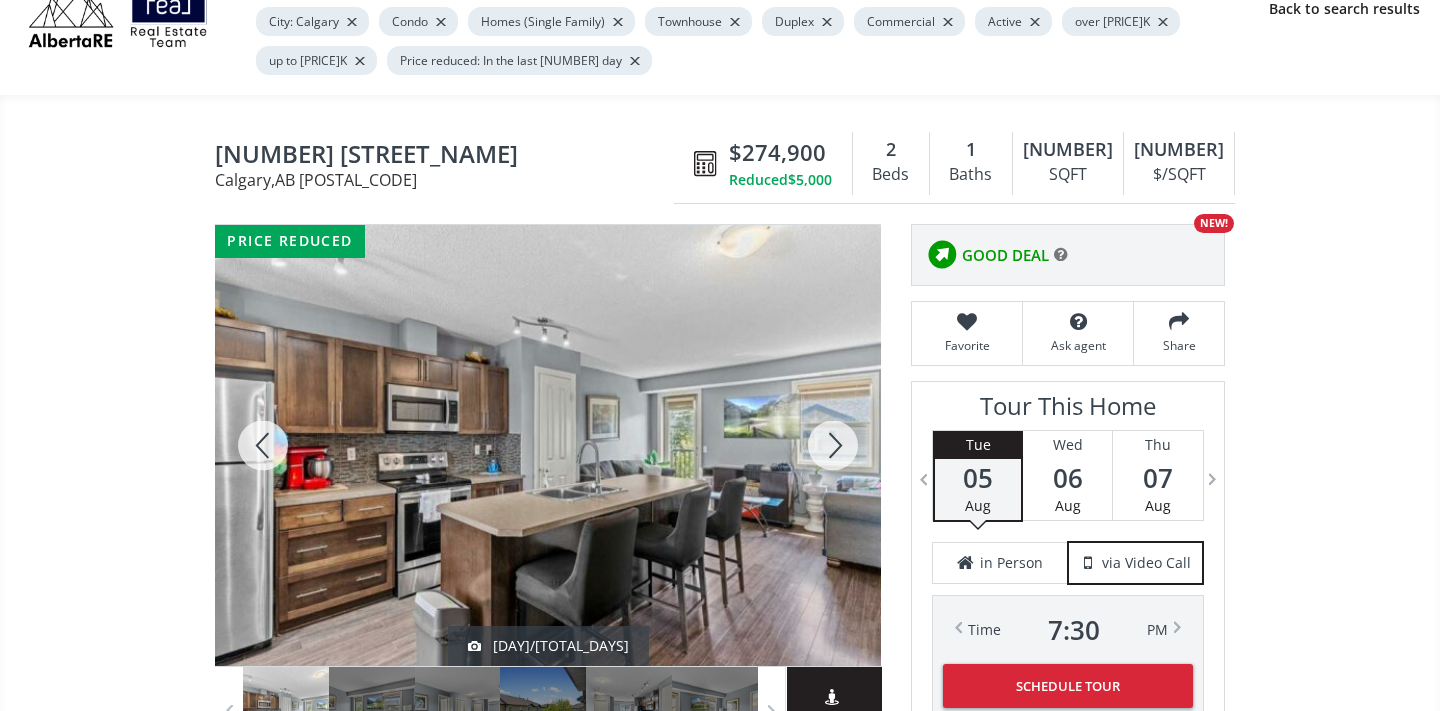 click at bounding box center (833, 445) 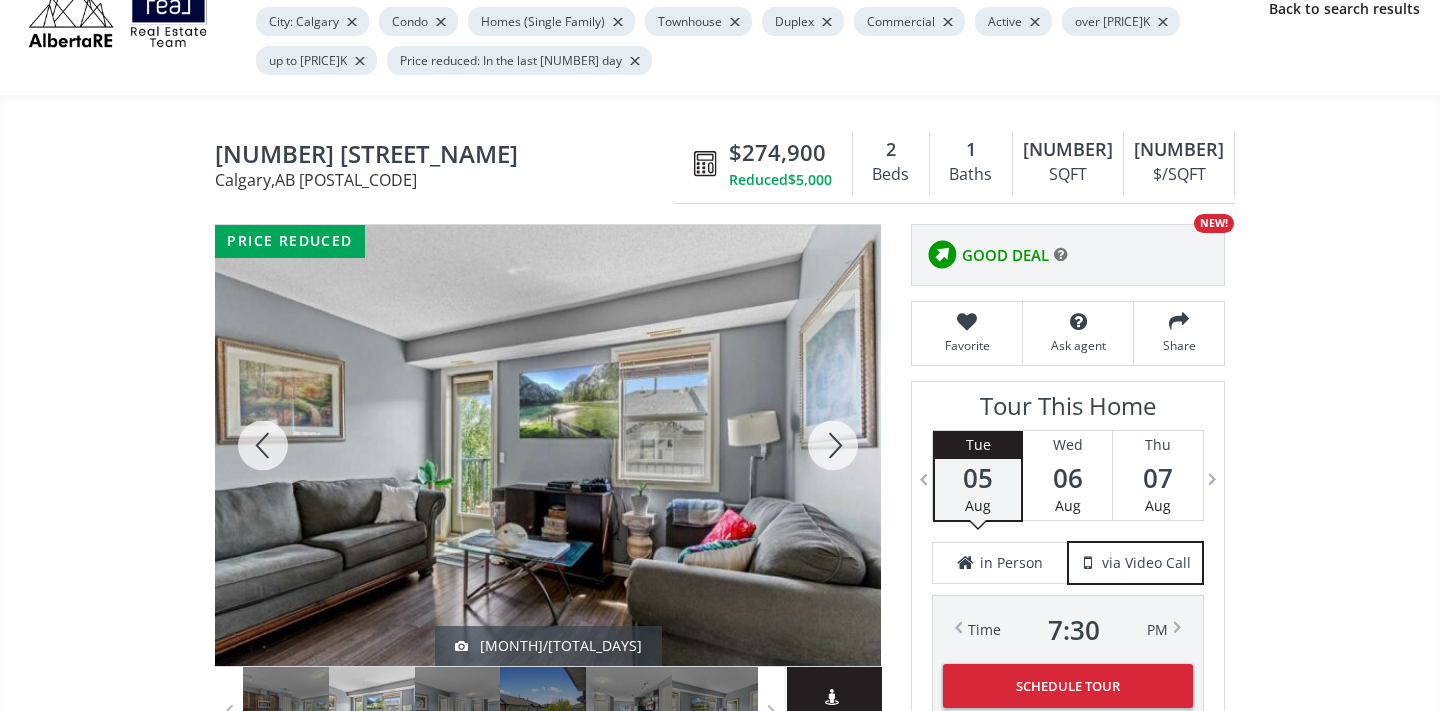 click at bounding box center (833, 445) 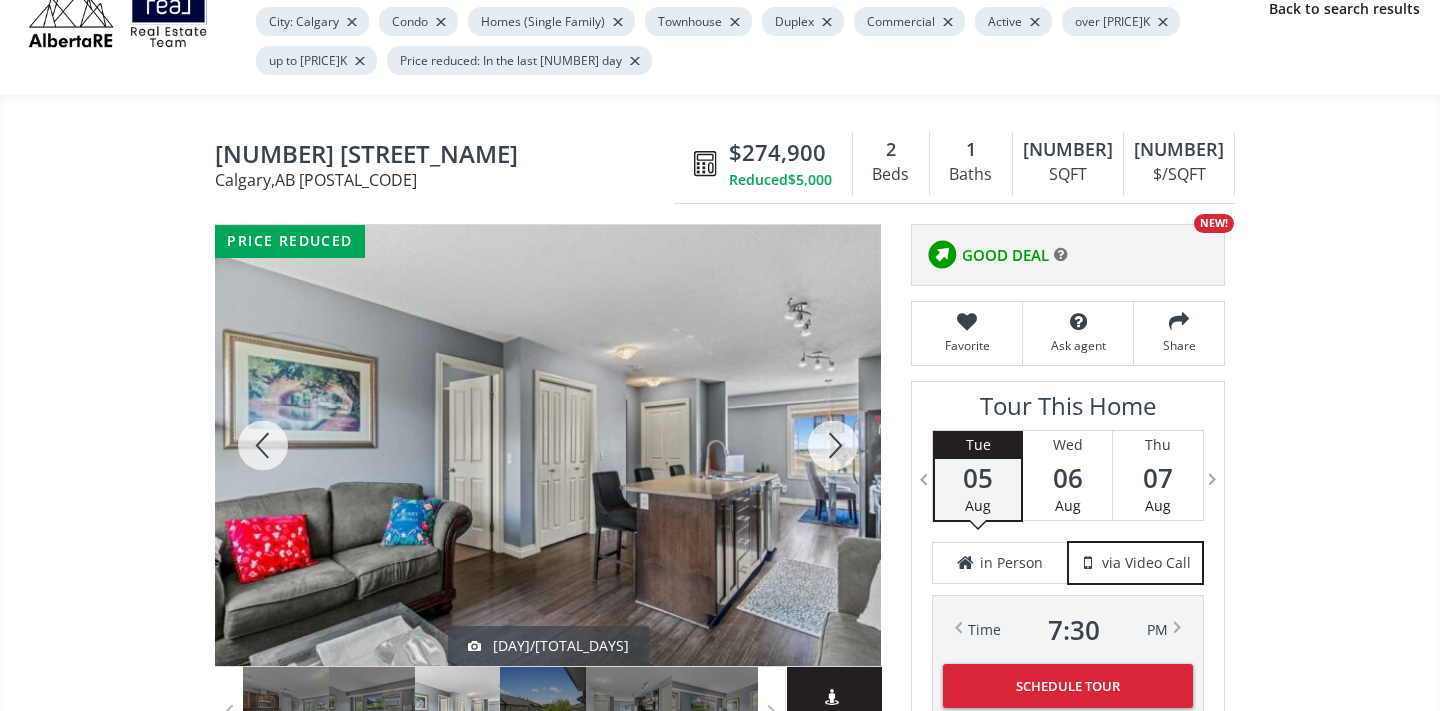 click at bounding box center (833, 445) 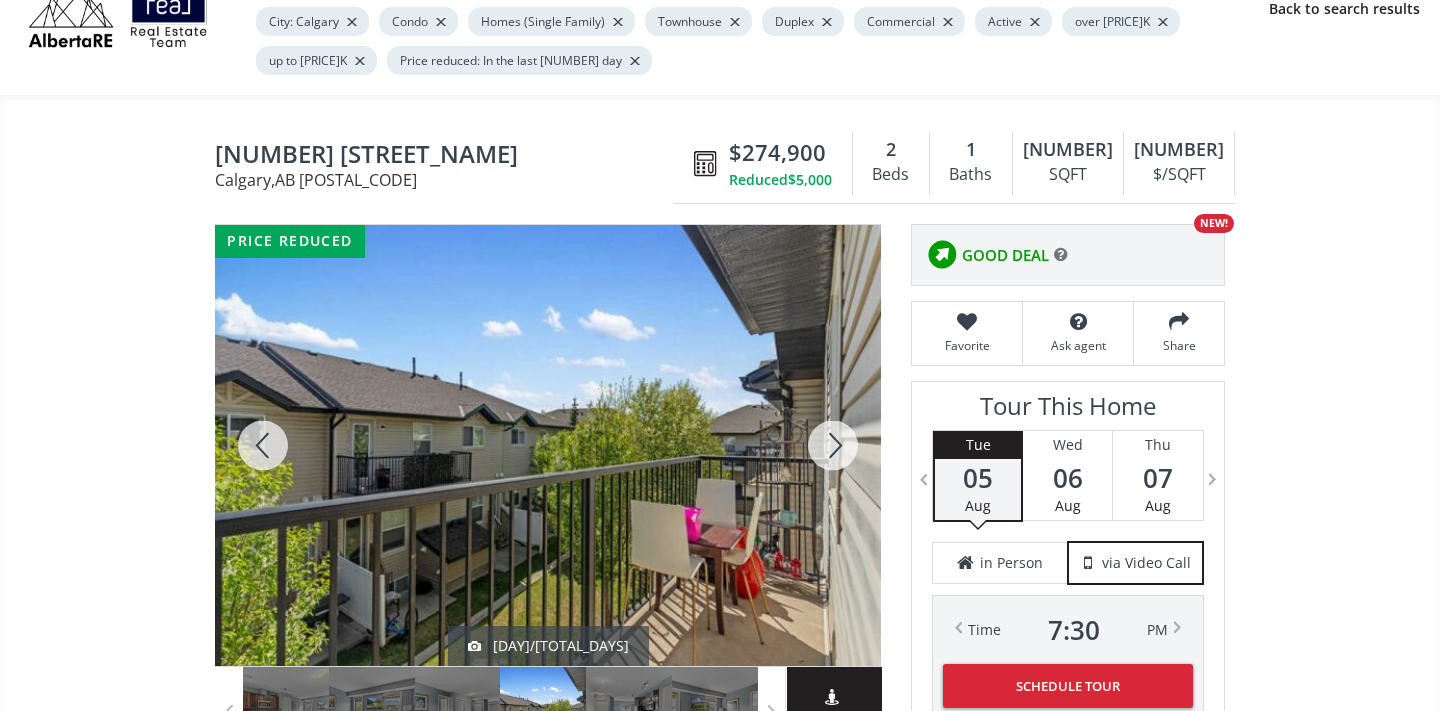 click at bounding box center [833, 445] 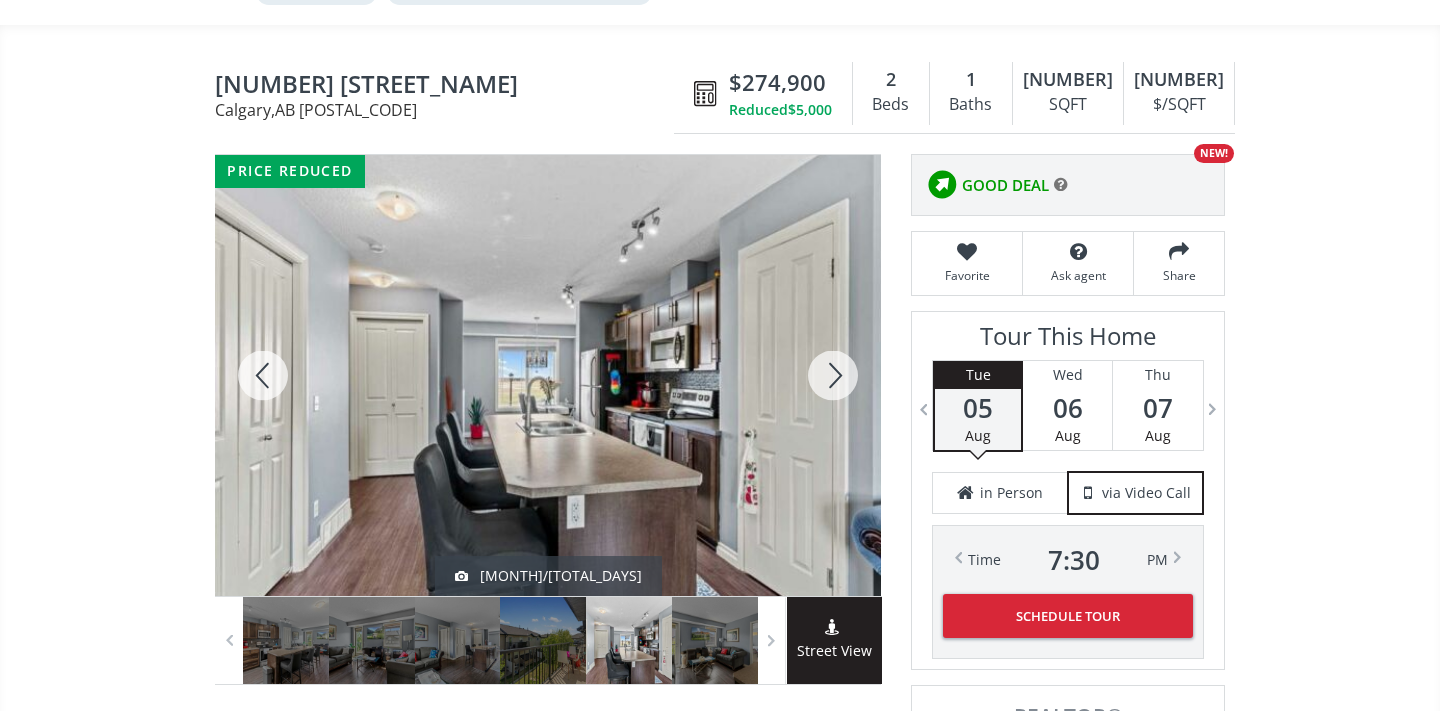 scroll, scrollTop: 124, scrollLeft: 0, axis: vertical 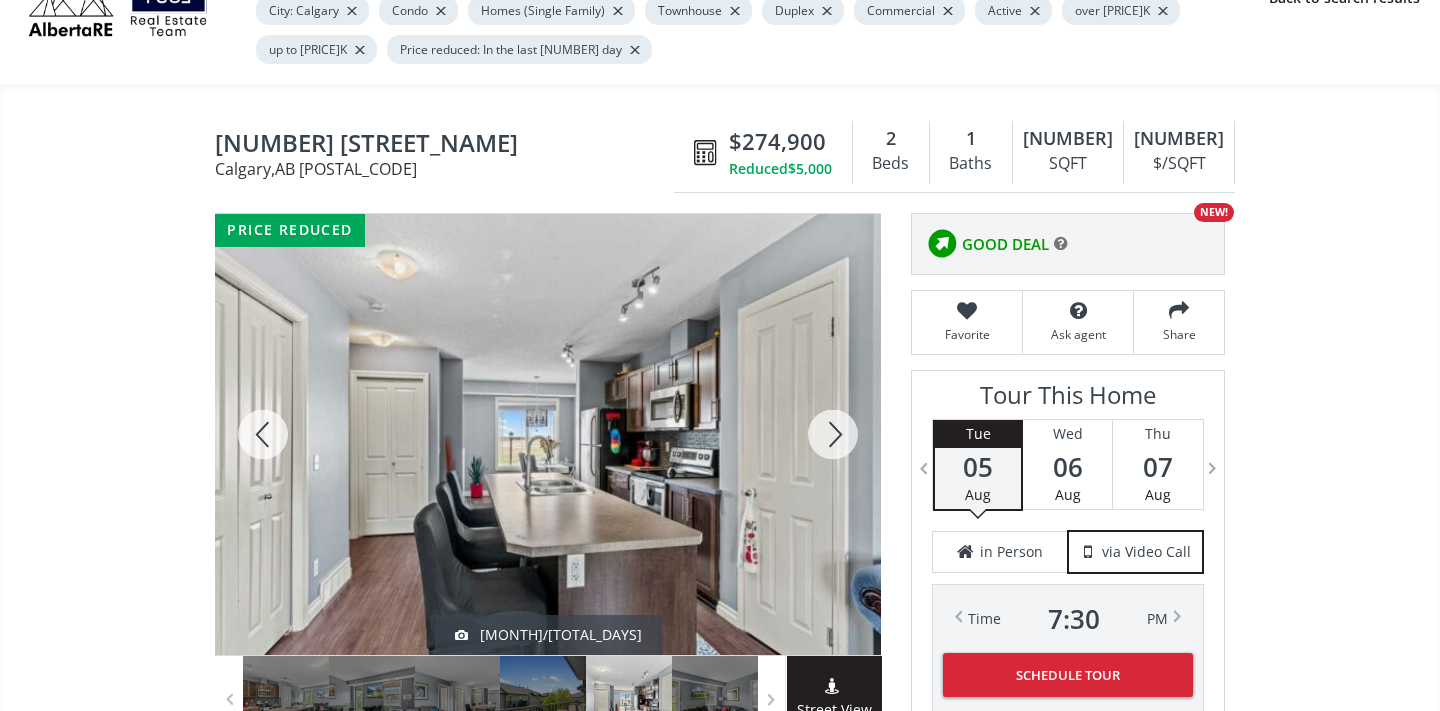 click at bounding box center [833, 434] 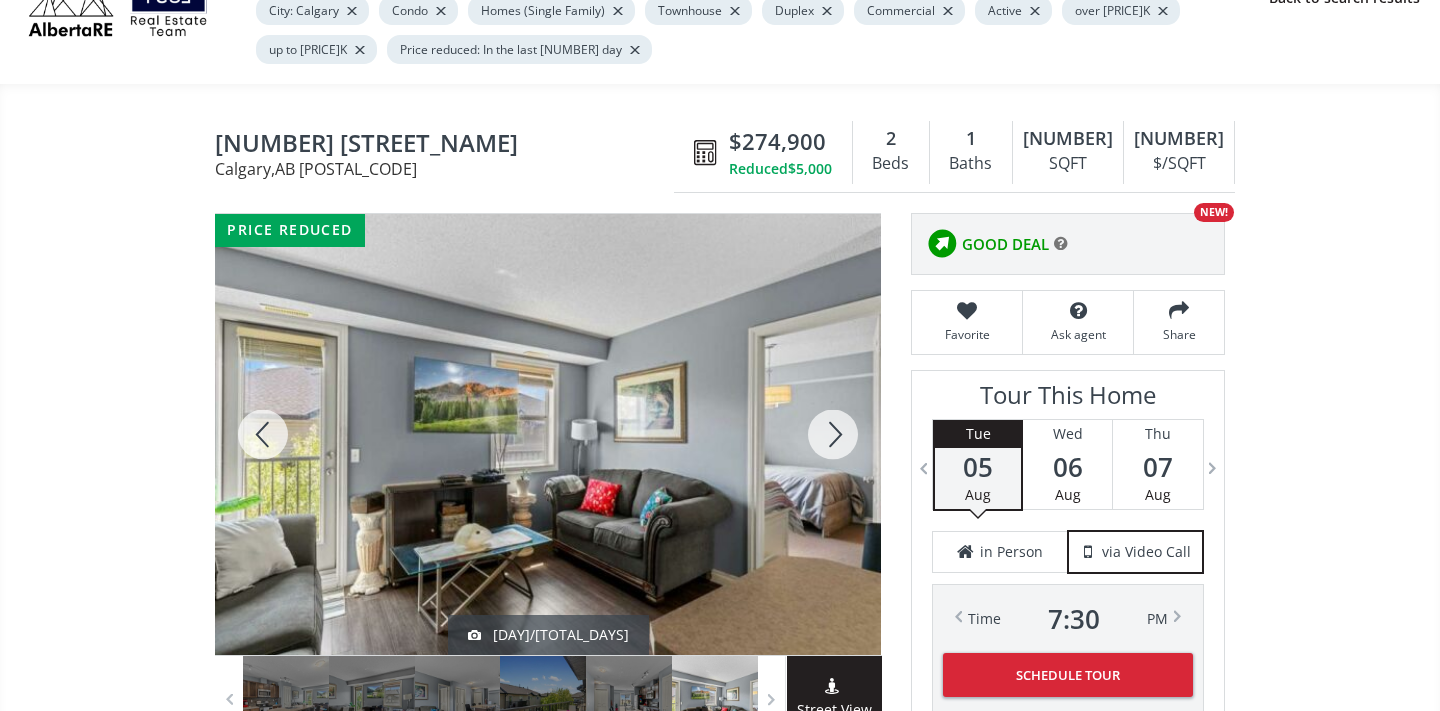 click at bounding box center (833, 434) 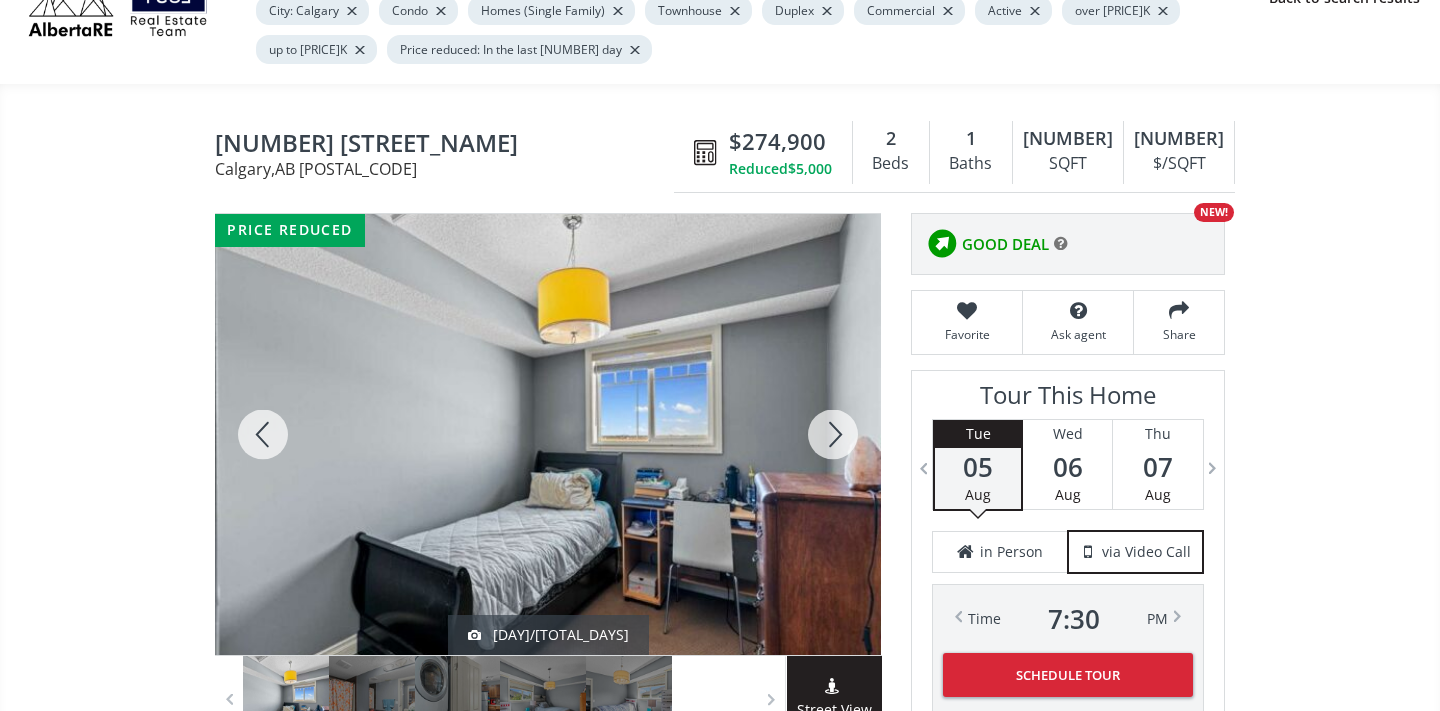 click at bounding box center [833, 434] 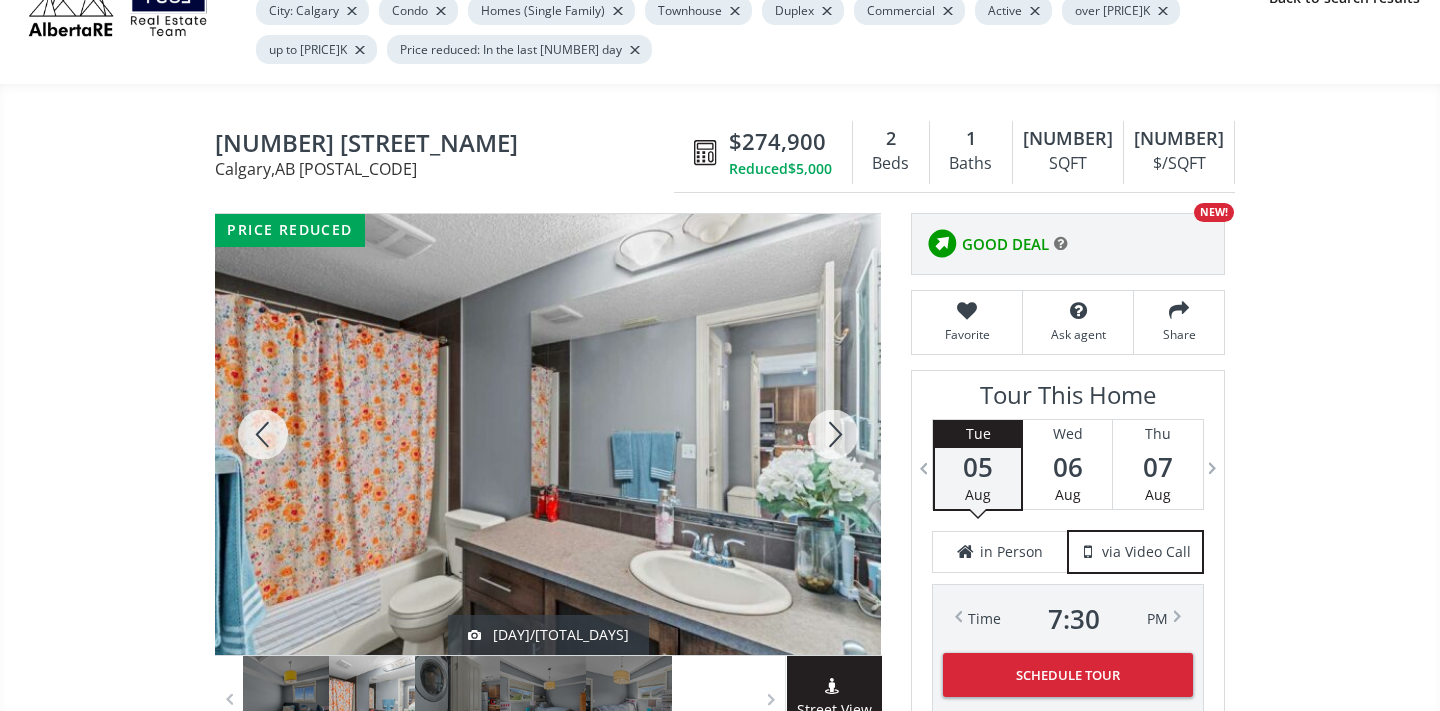 click at bounding box center [833, 434] 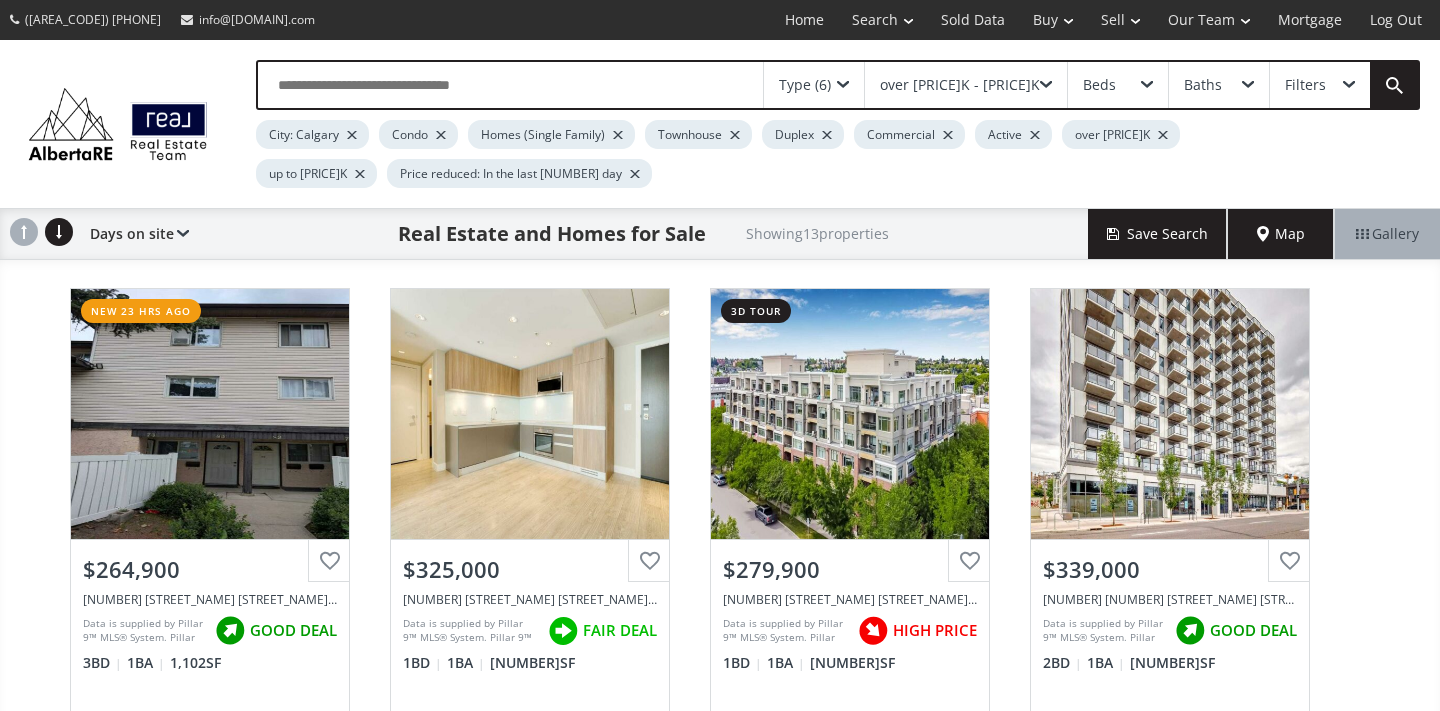 scroll, scrollTop: 0, scrollLeft: 0, axis: both 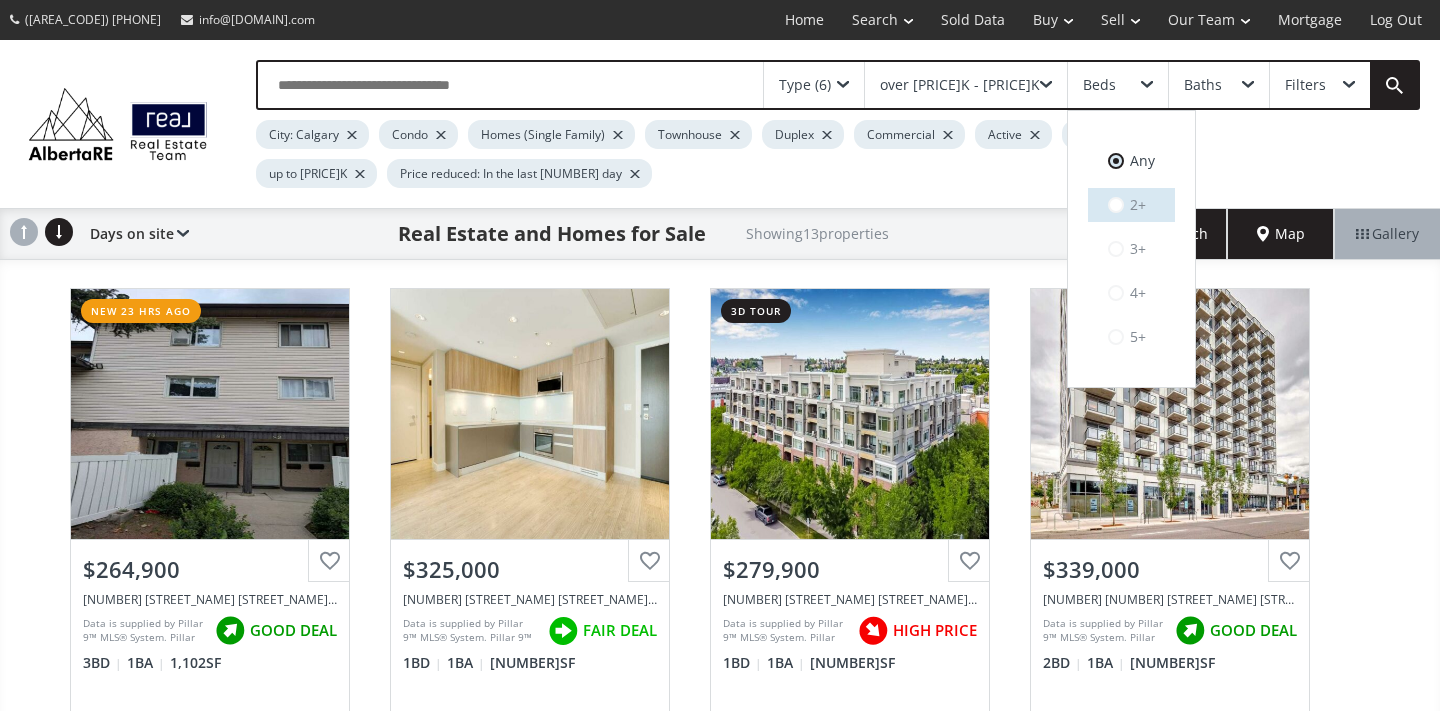 click on "2+" at bounding box center (1131, 205) 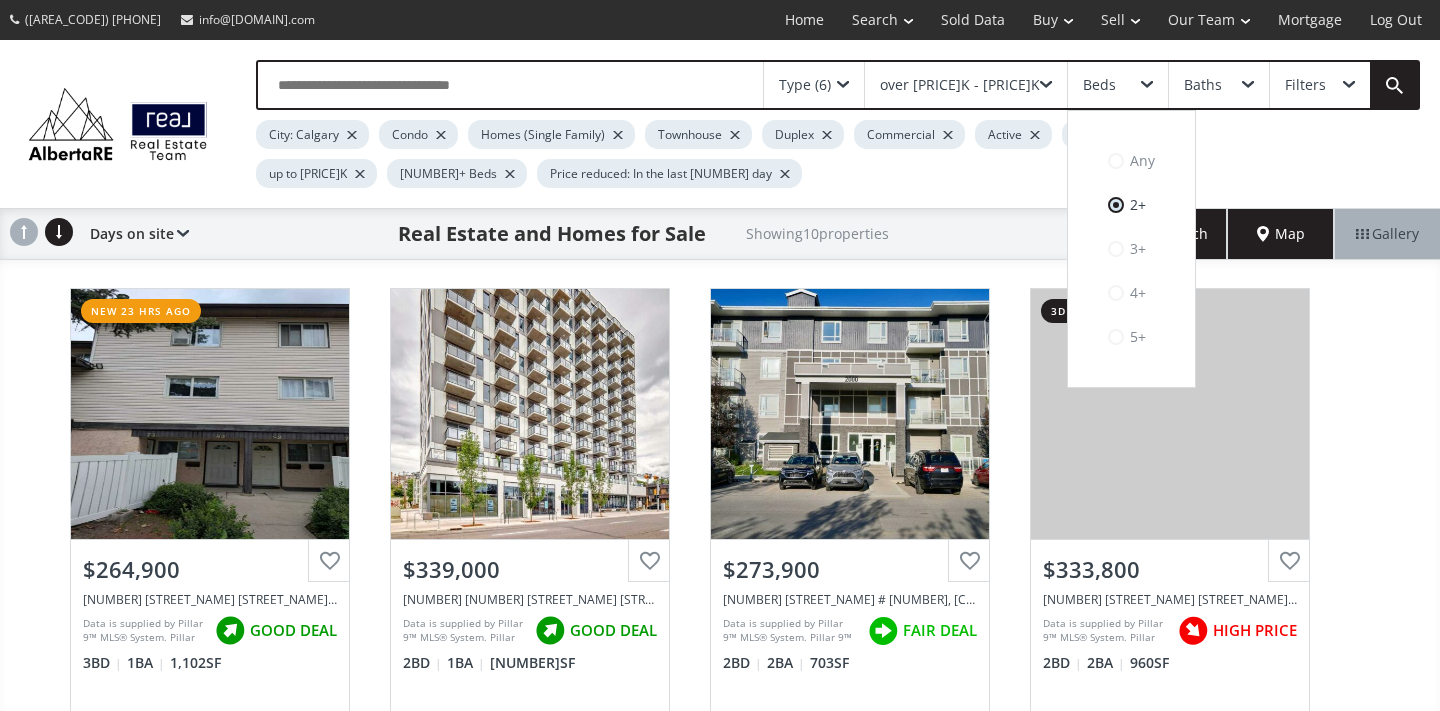 click on "Baths" at bounding box center [1219, 85] 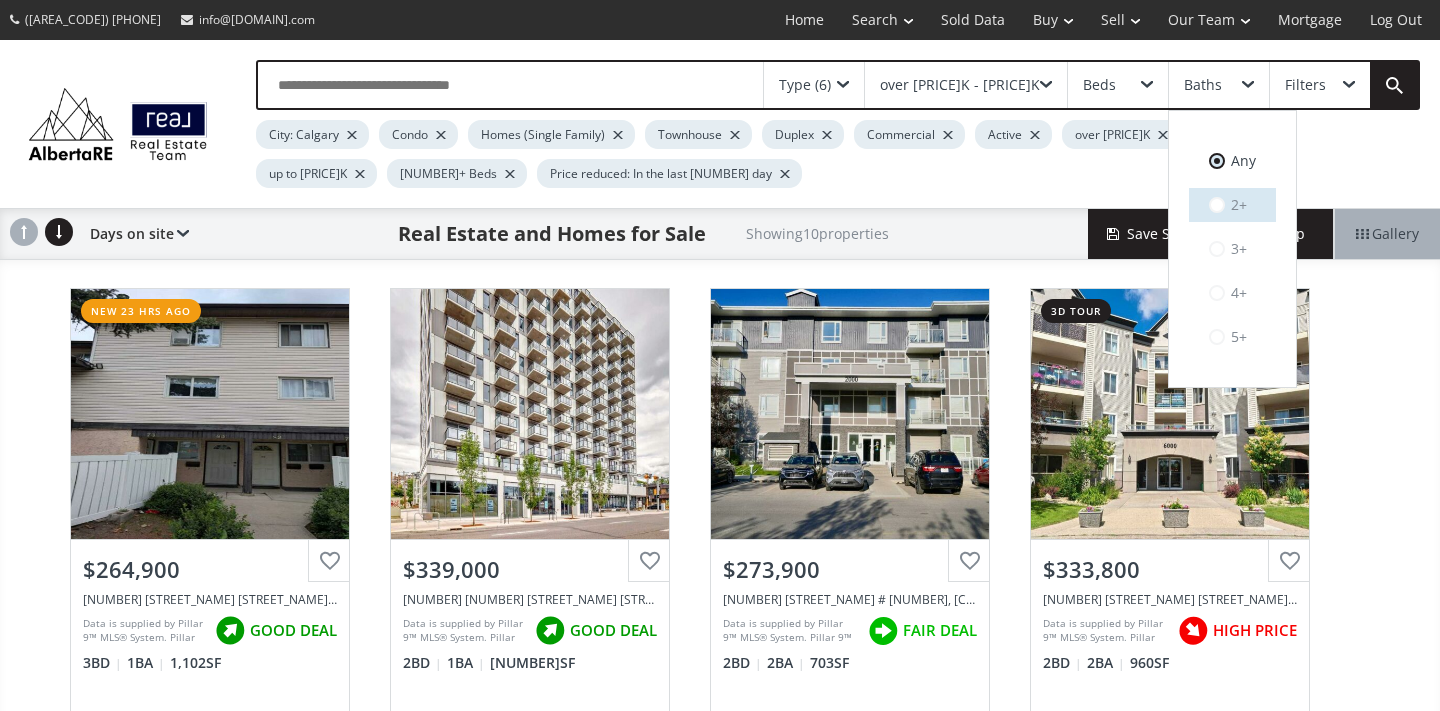click on "2+" at bounding box center [1232, 205] 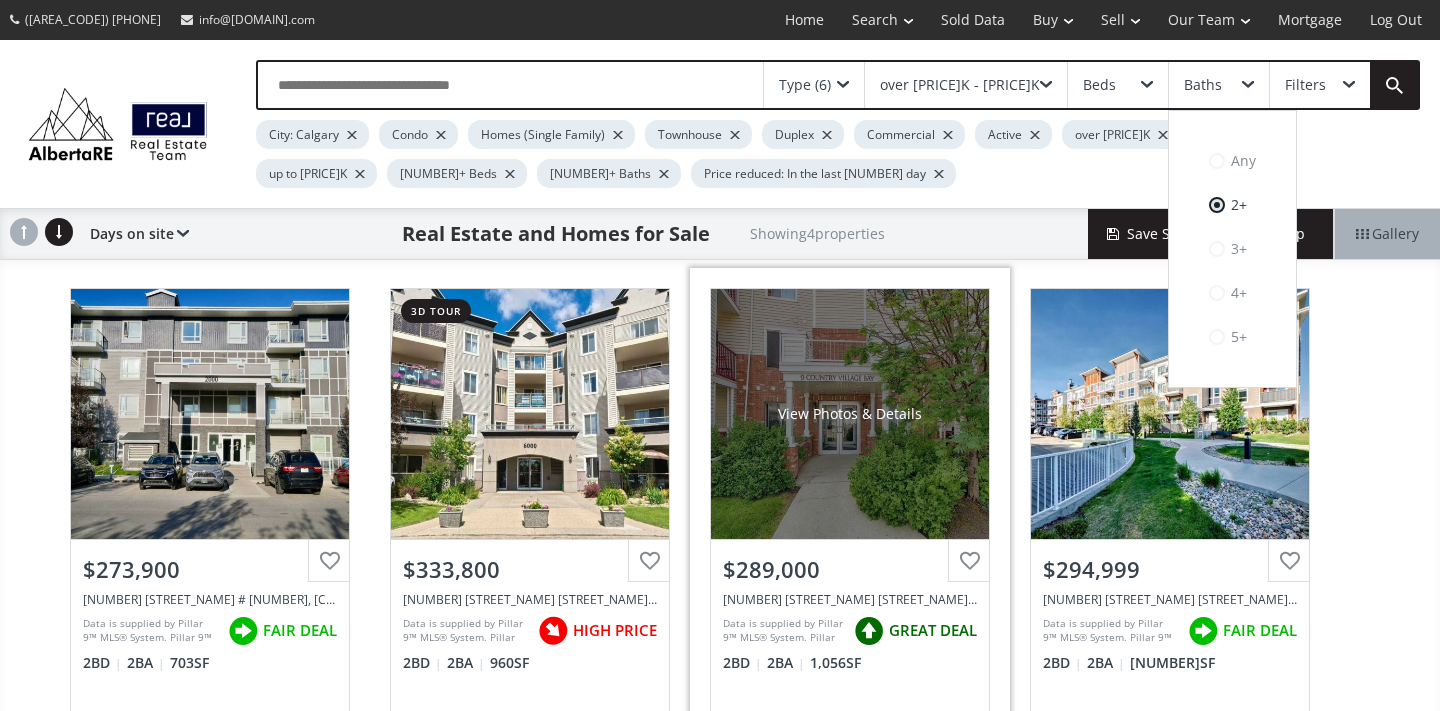 scroll, scrollTop: 0, scrollLeft: 0, axis: both 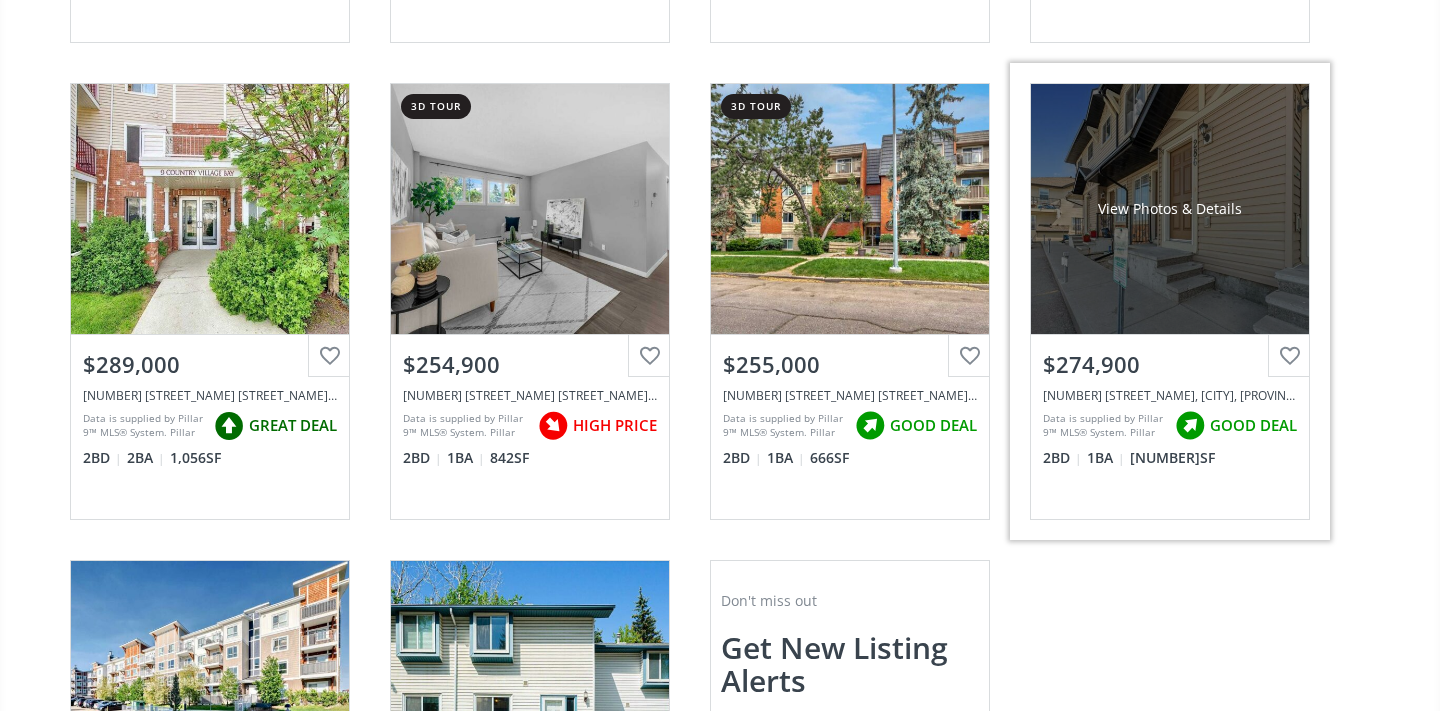 click on "View Photos & Details" at bounding box center (1170, 209) 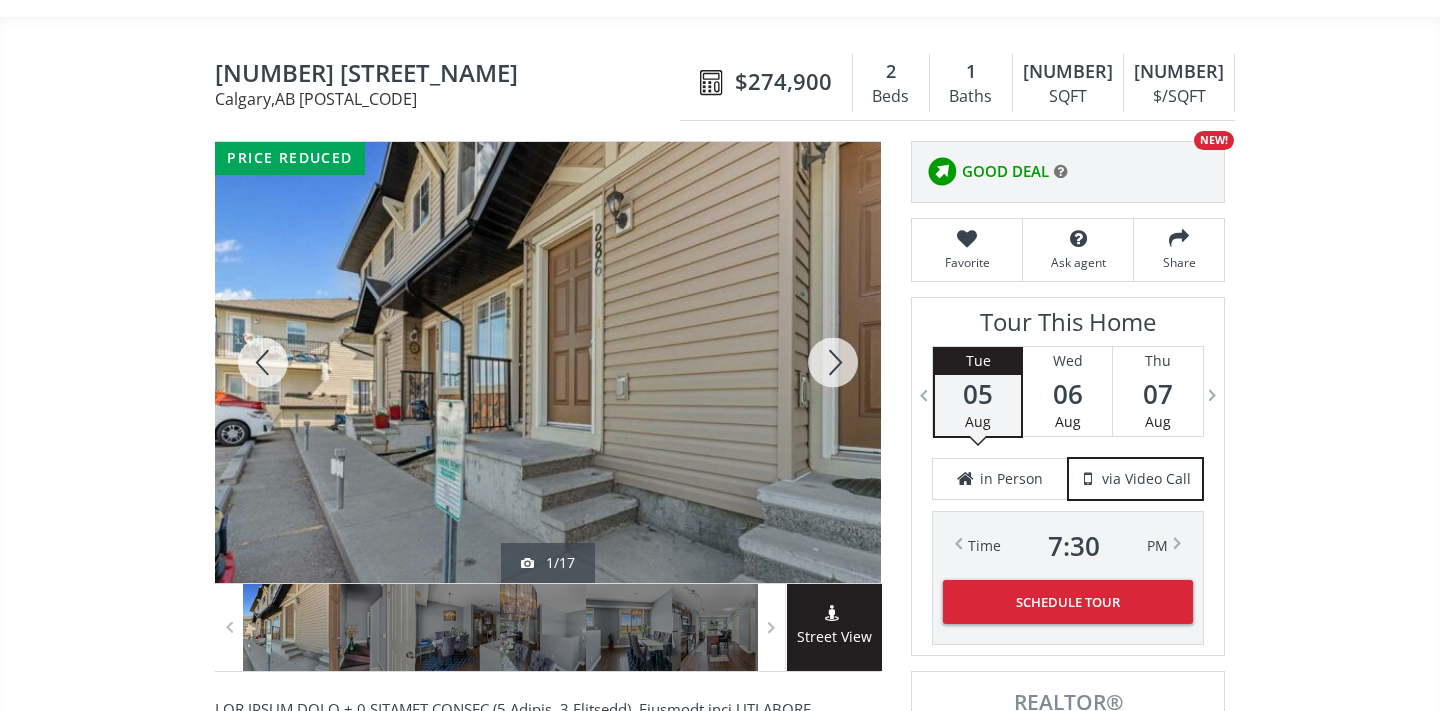 scroll, scrollTop: 206, scrollLeft: 0, axis: vertical 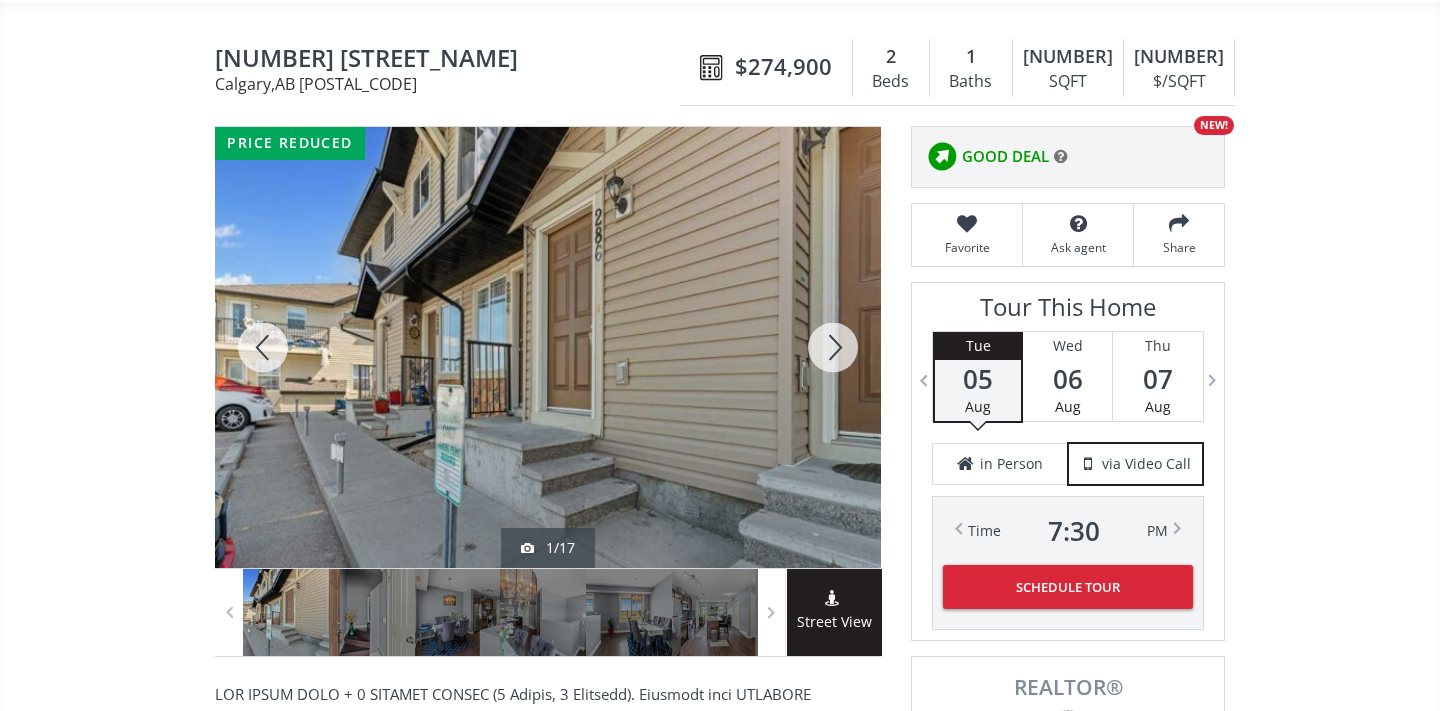 click at bounding box center [833, 347] 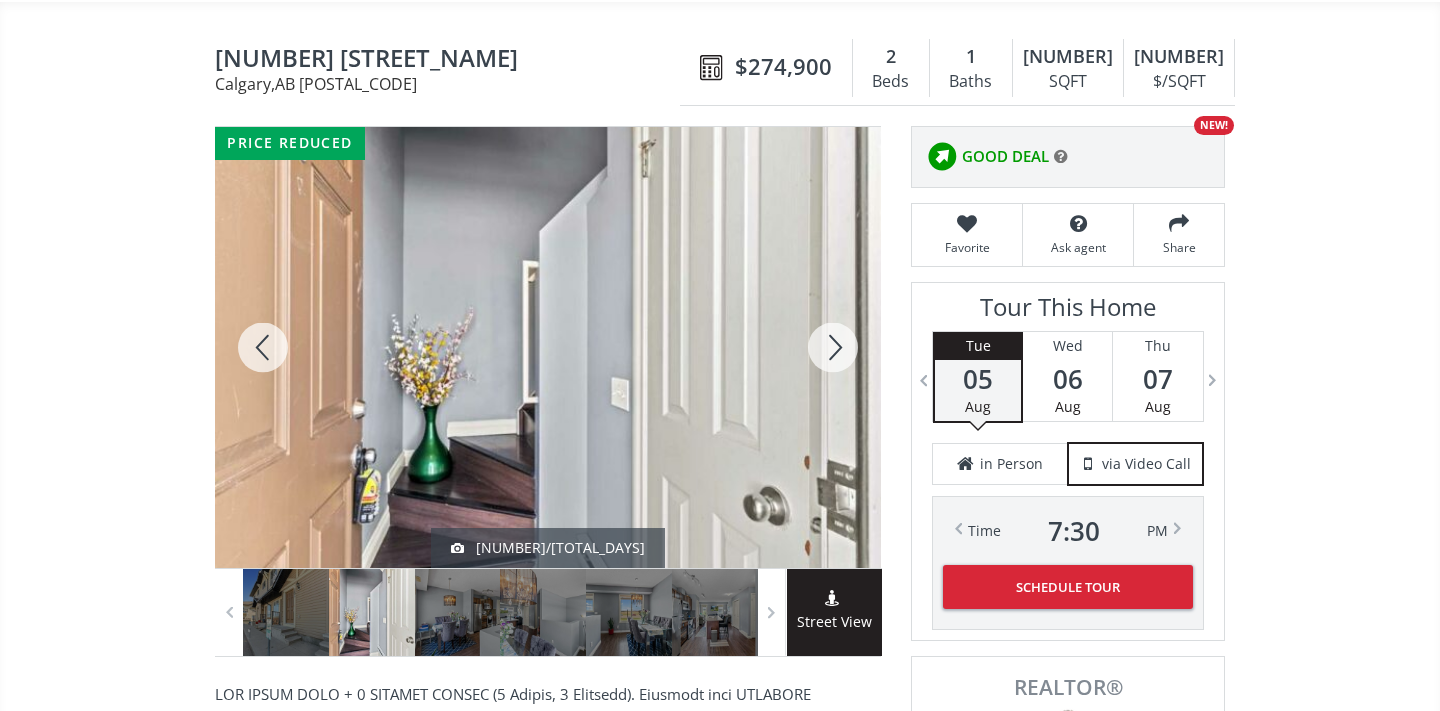 click at bounding box center [833, 347] 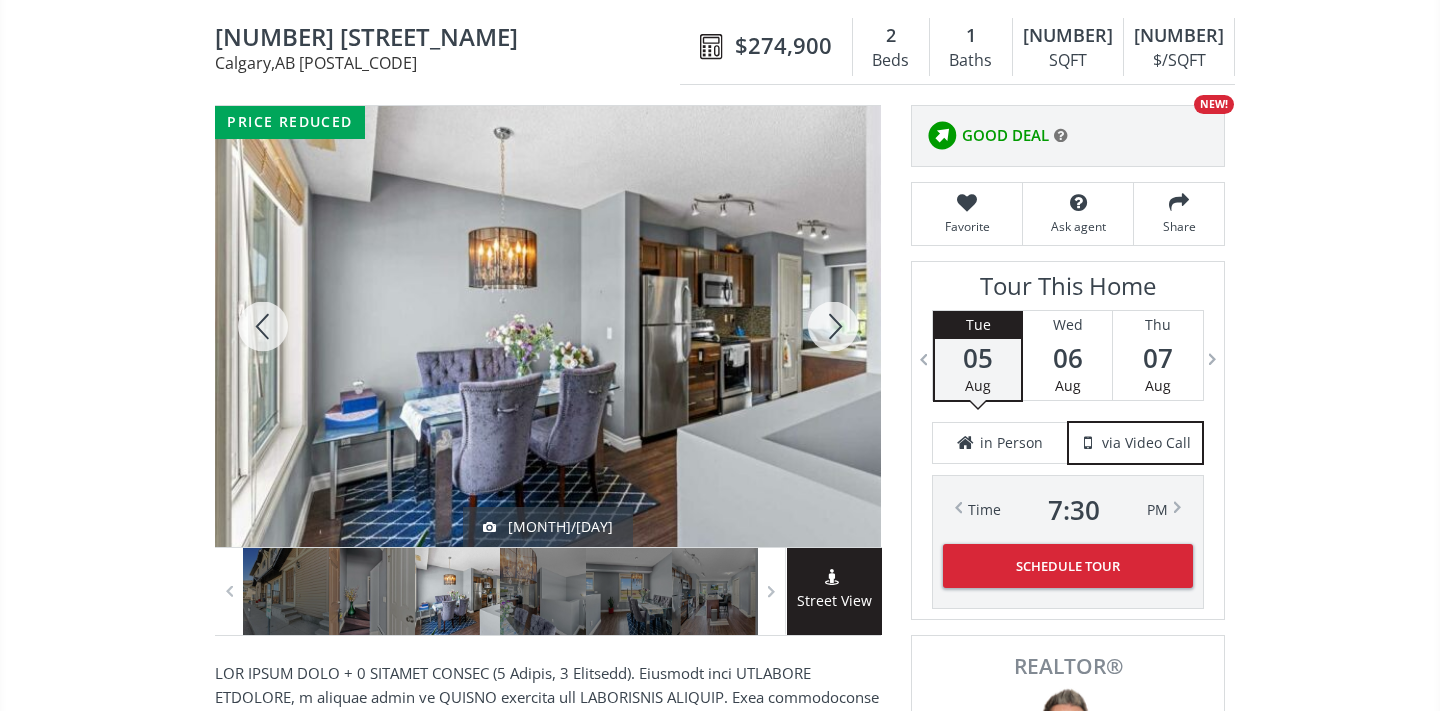 scroll, scrollTop: 275, scrollLeft: 0, axis: vertical 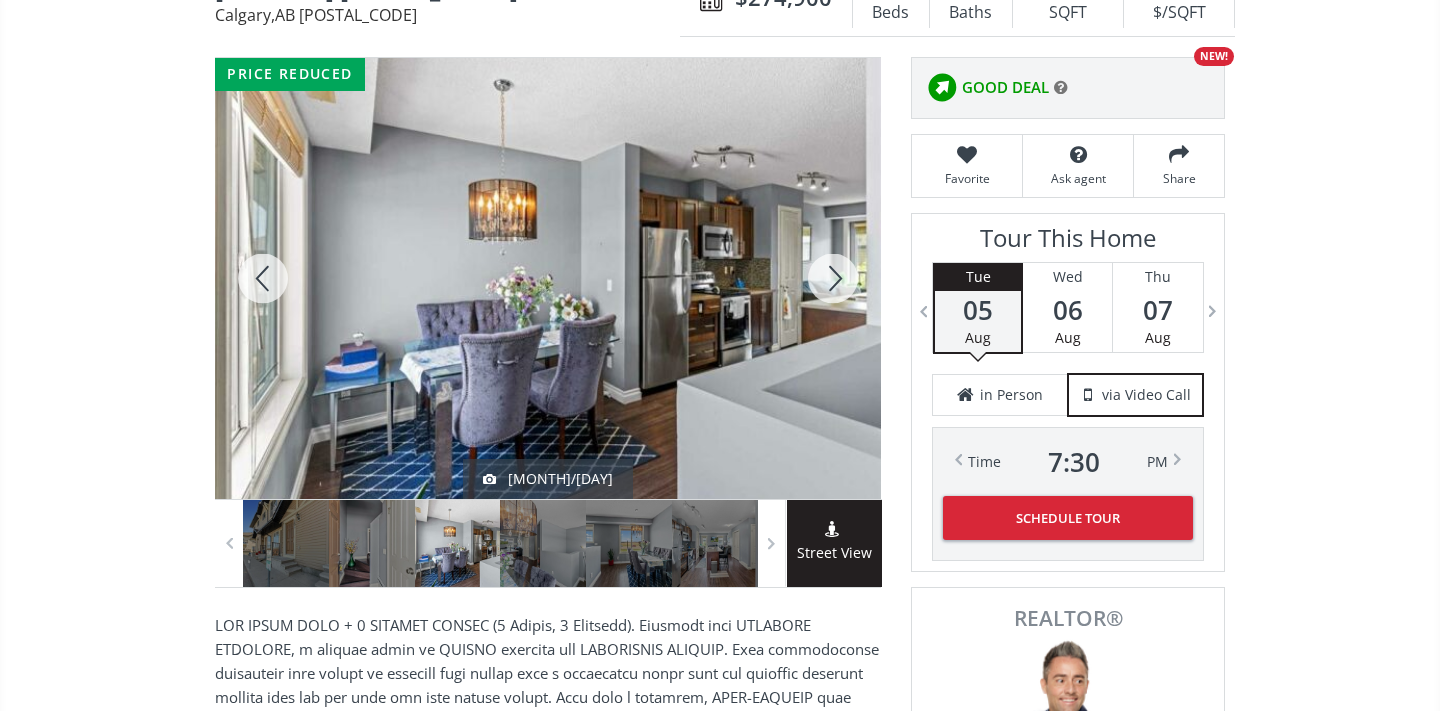 click at bounding box center (833, 278) 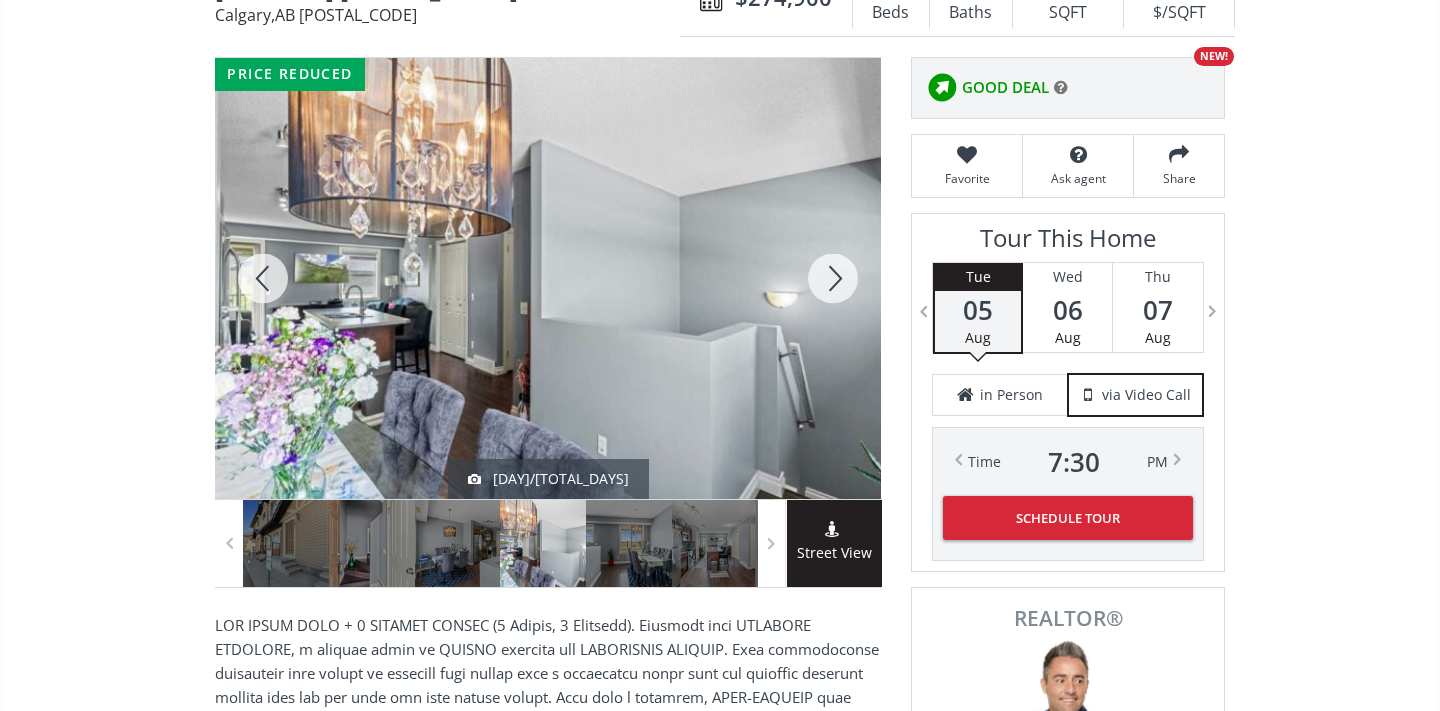 click at bounding box center (548, 278) 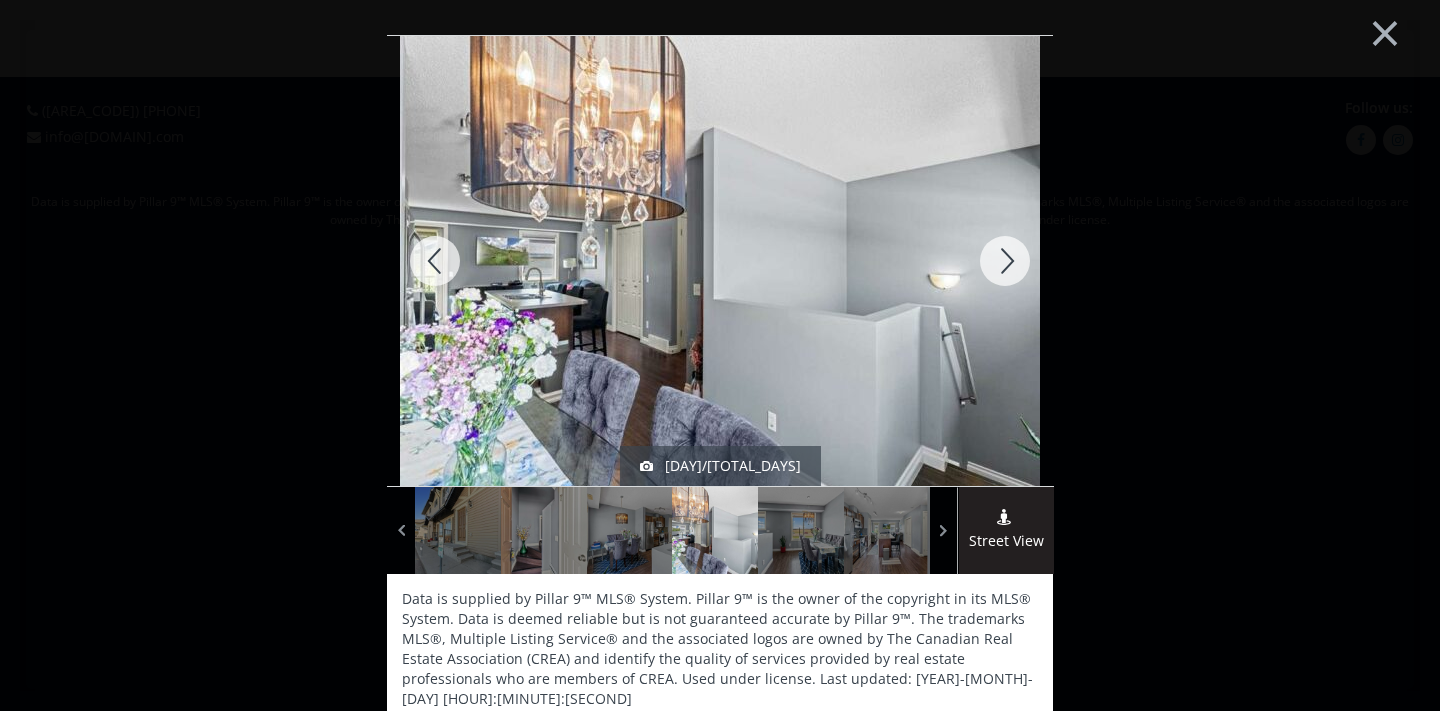 click at bounding box center (1005, 261) 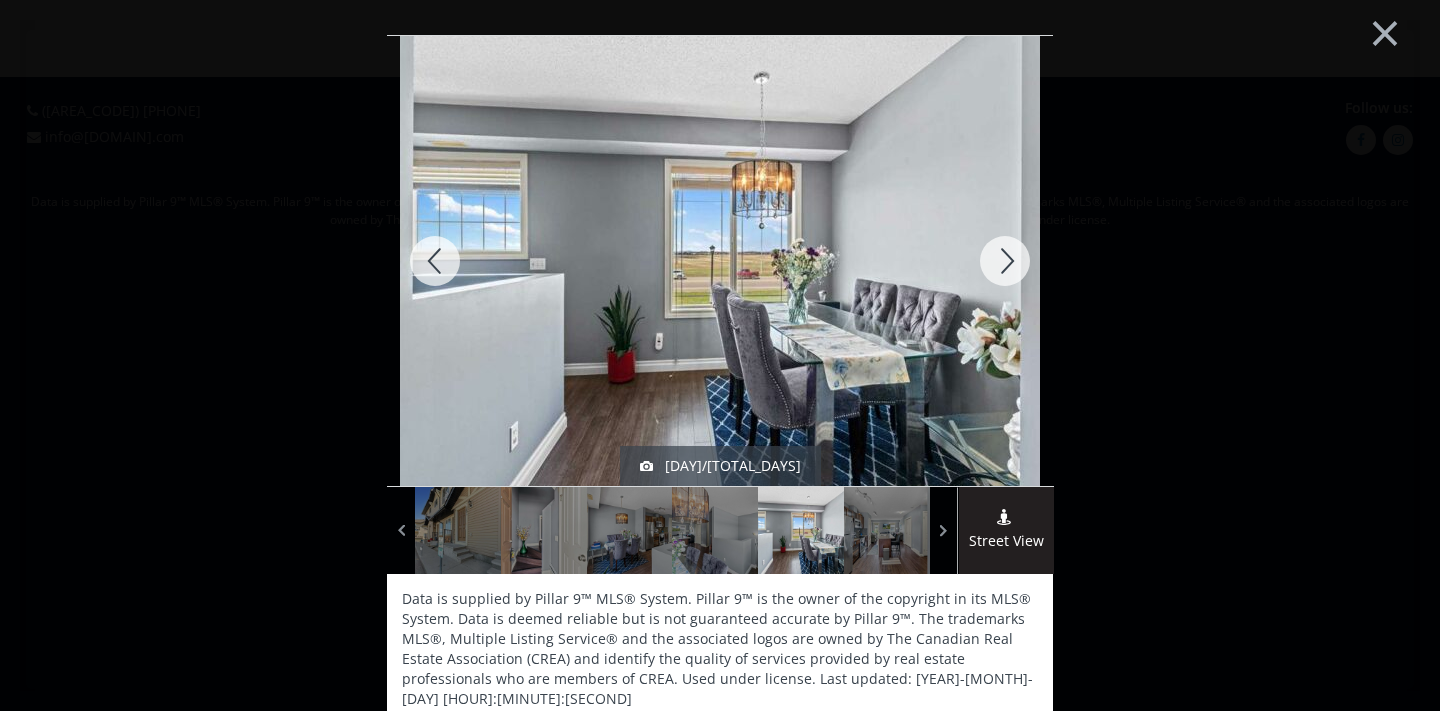 click at bounding box center [1005, 261] 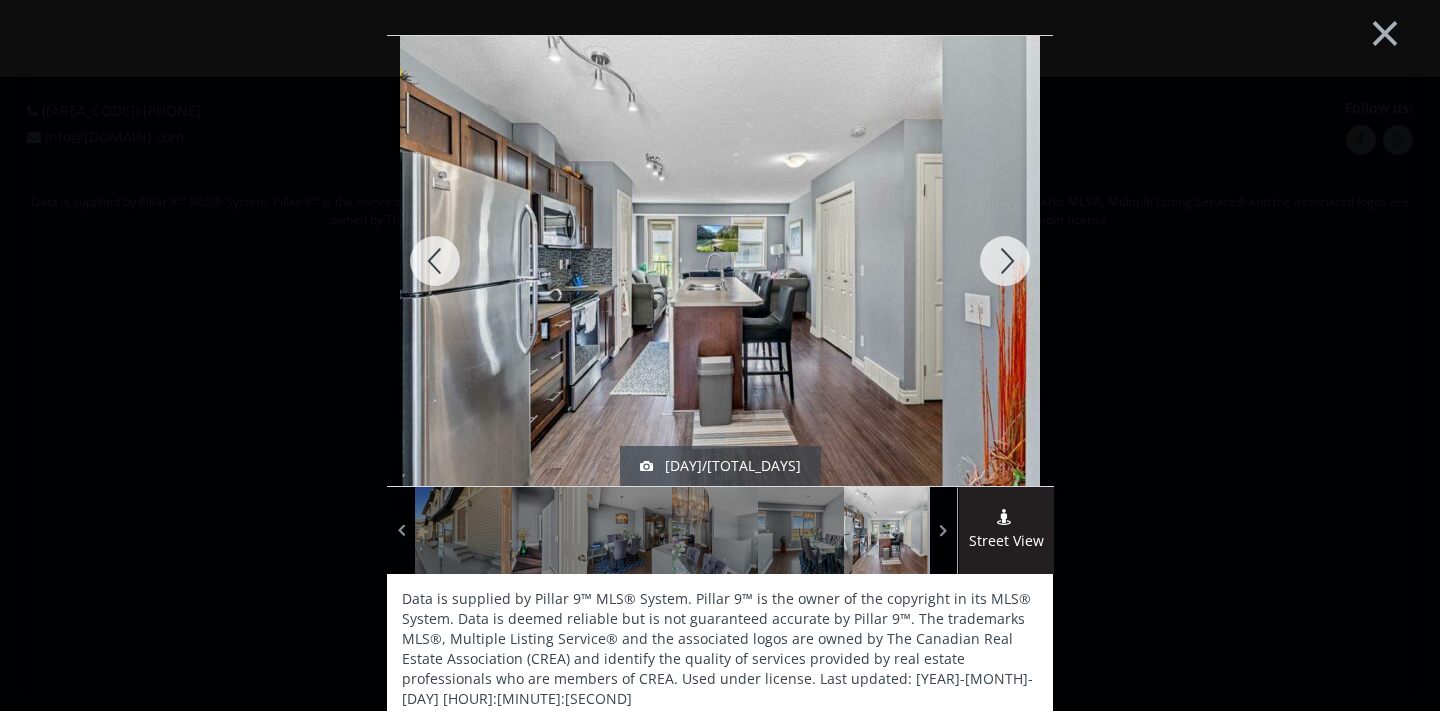 click at bounding box center [1005, 261] 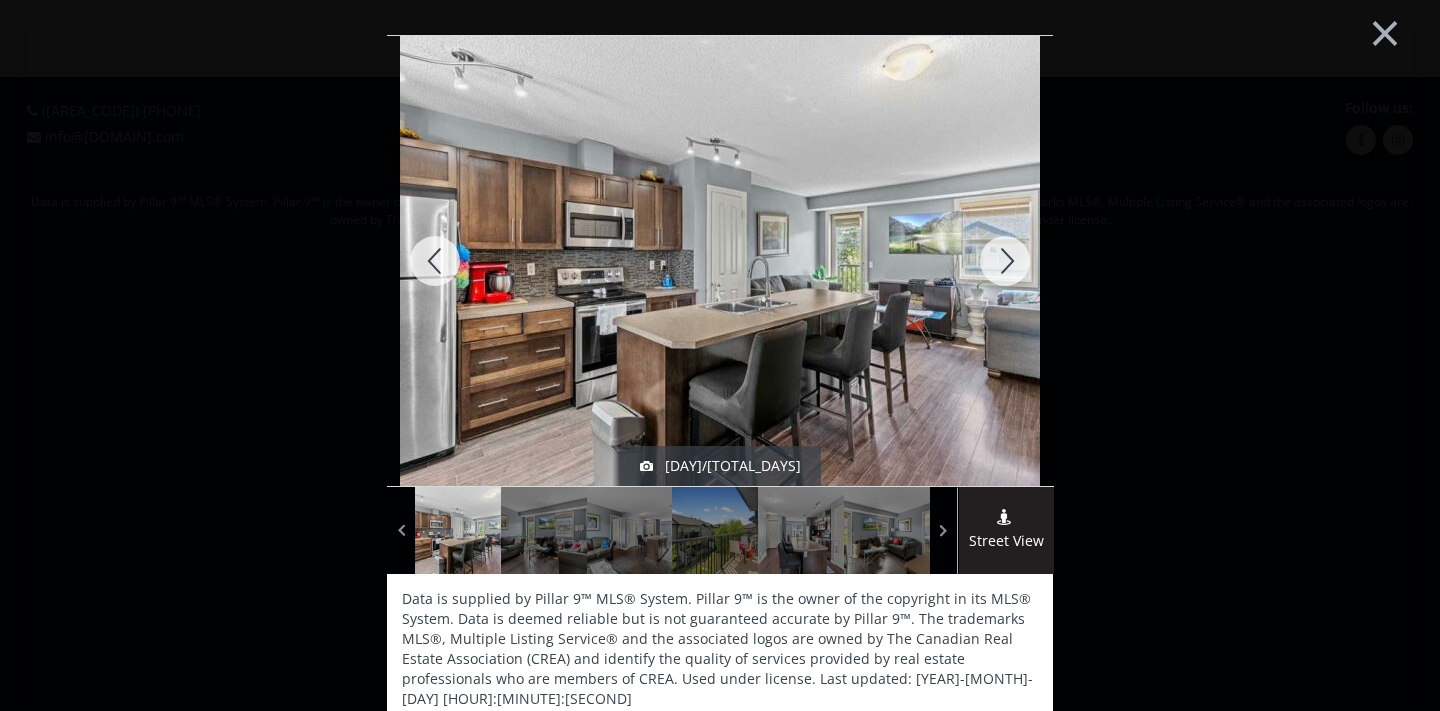 click at bounding box center [1005, 261] 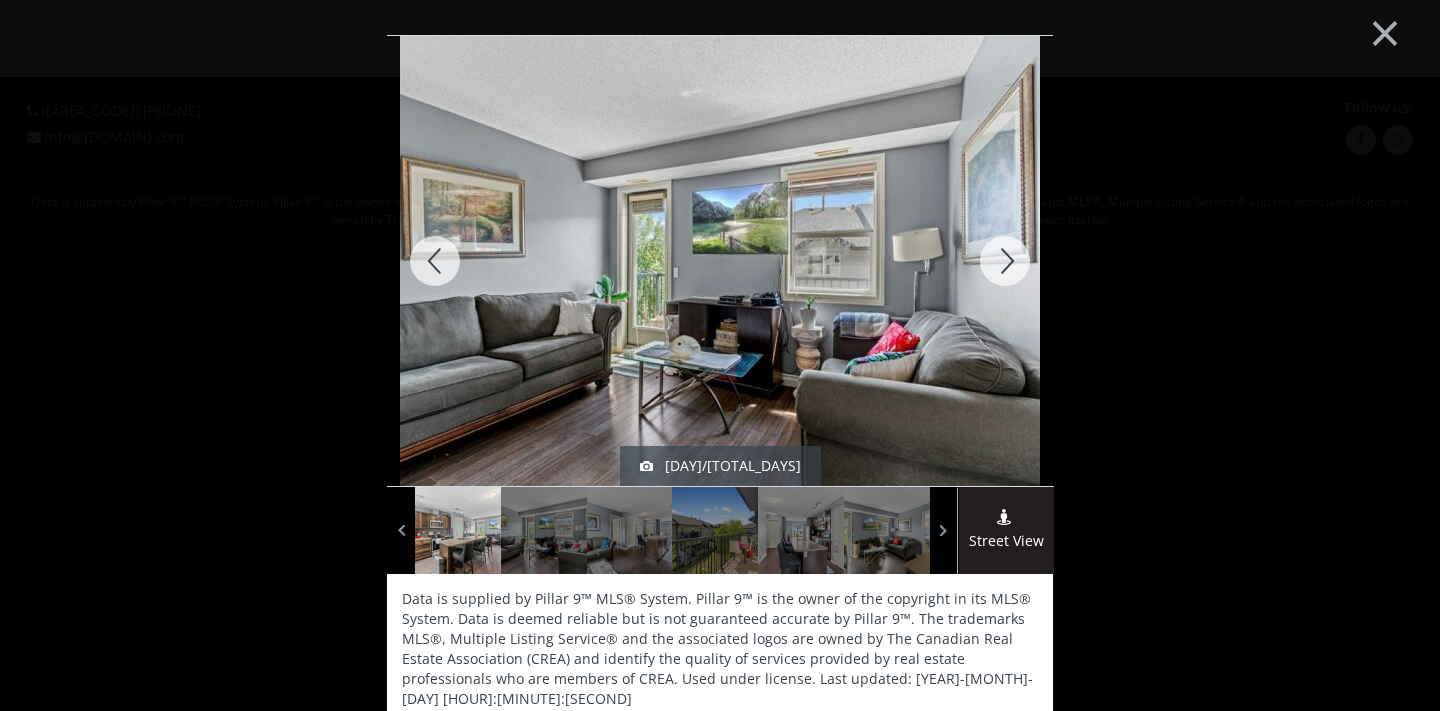 click at bounding box center (1005, 261) 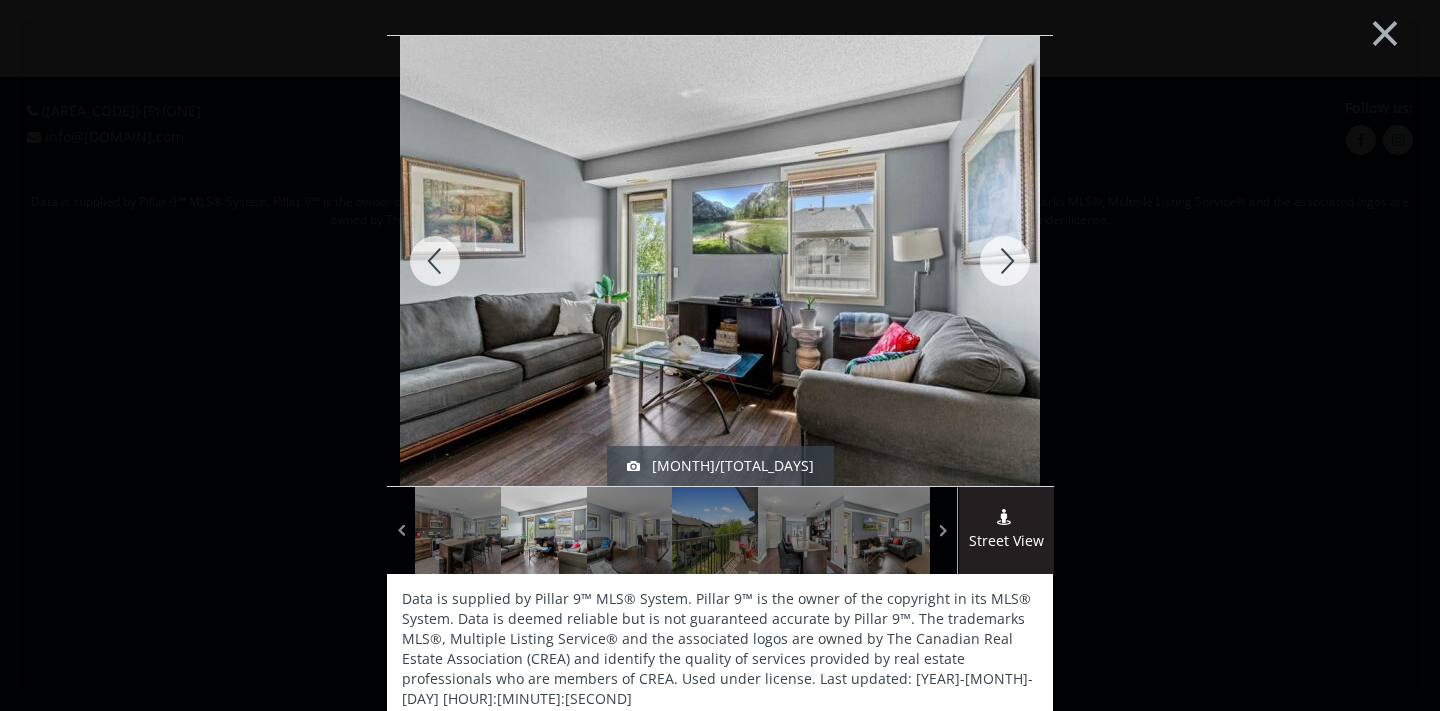 click at bounding box center [1005, 261] 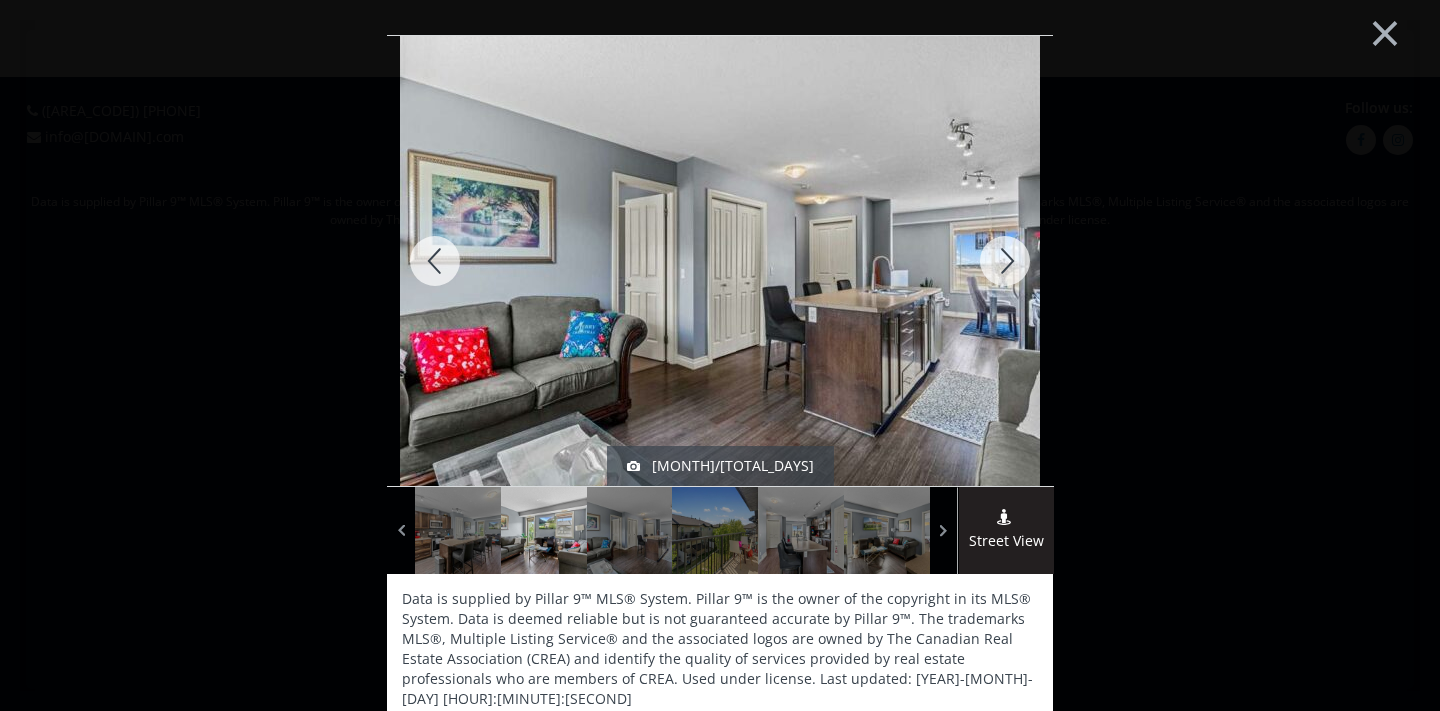 click at bounding box center (1005, 261) 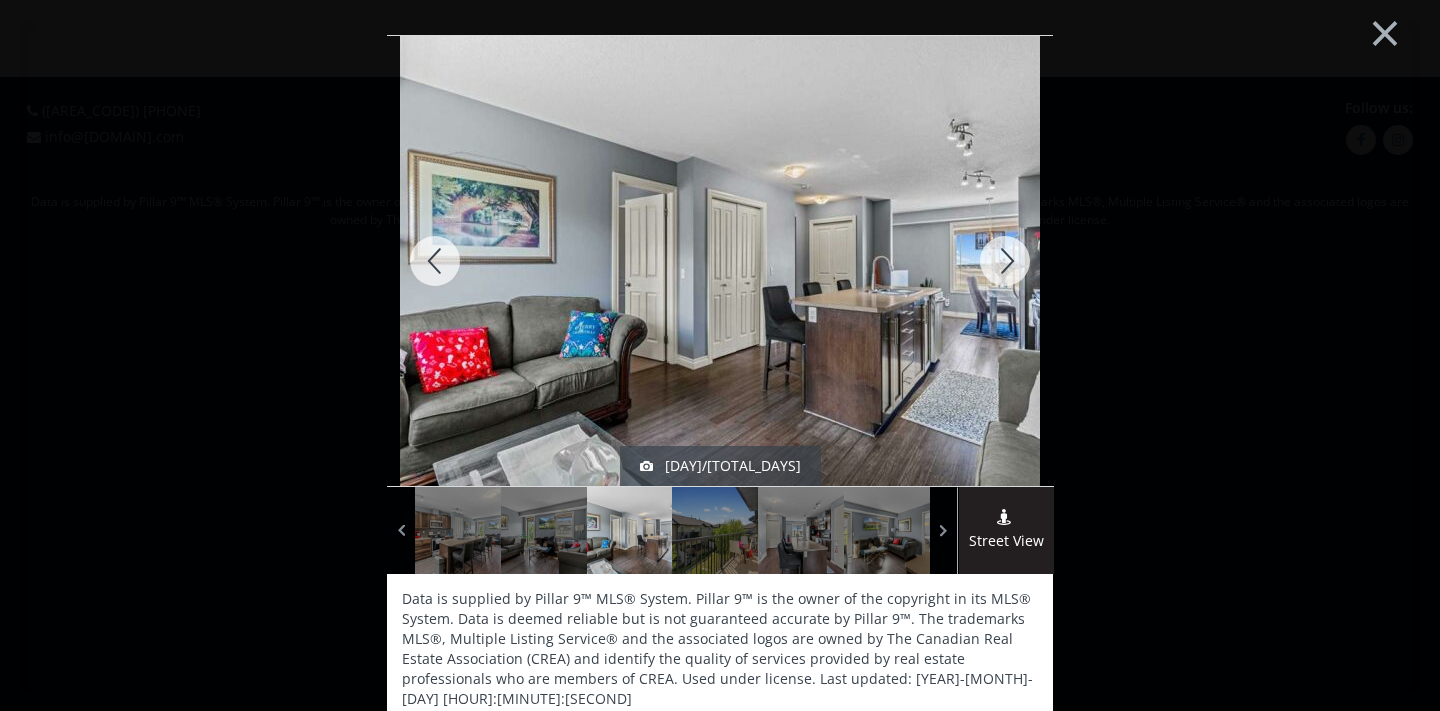 click at bounding box center (1005, 261) 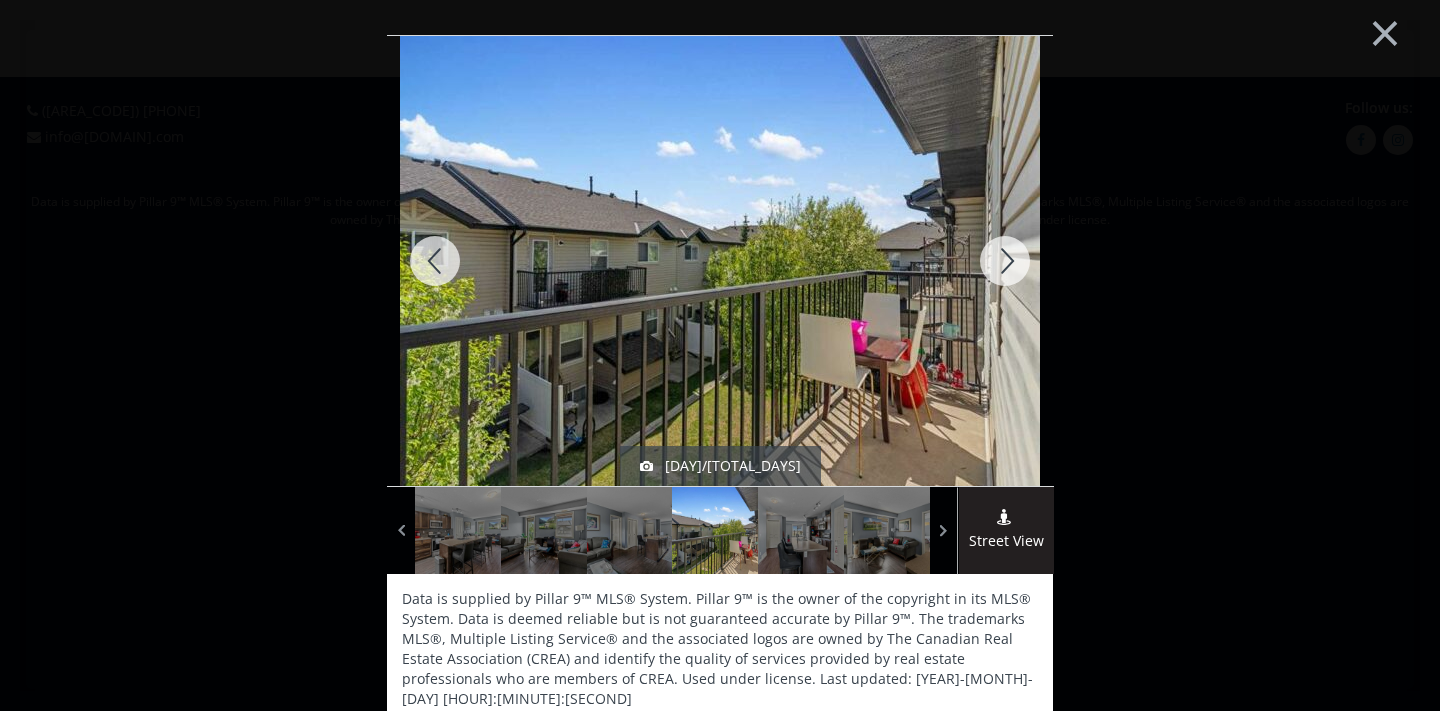 click at bounding box center [1005, 261] 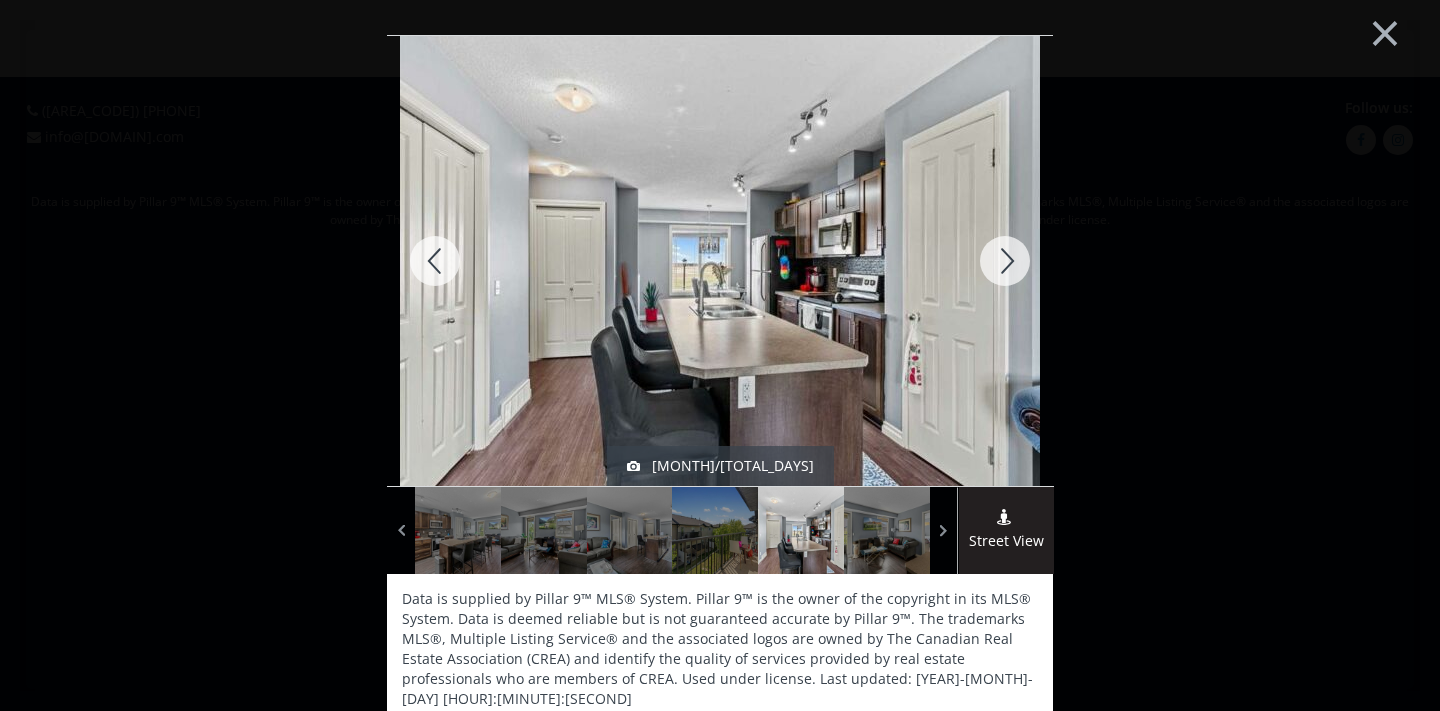 click at bounding box center [1005, 261] 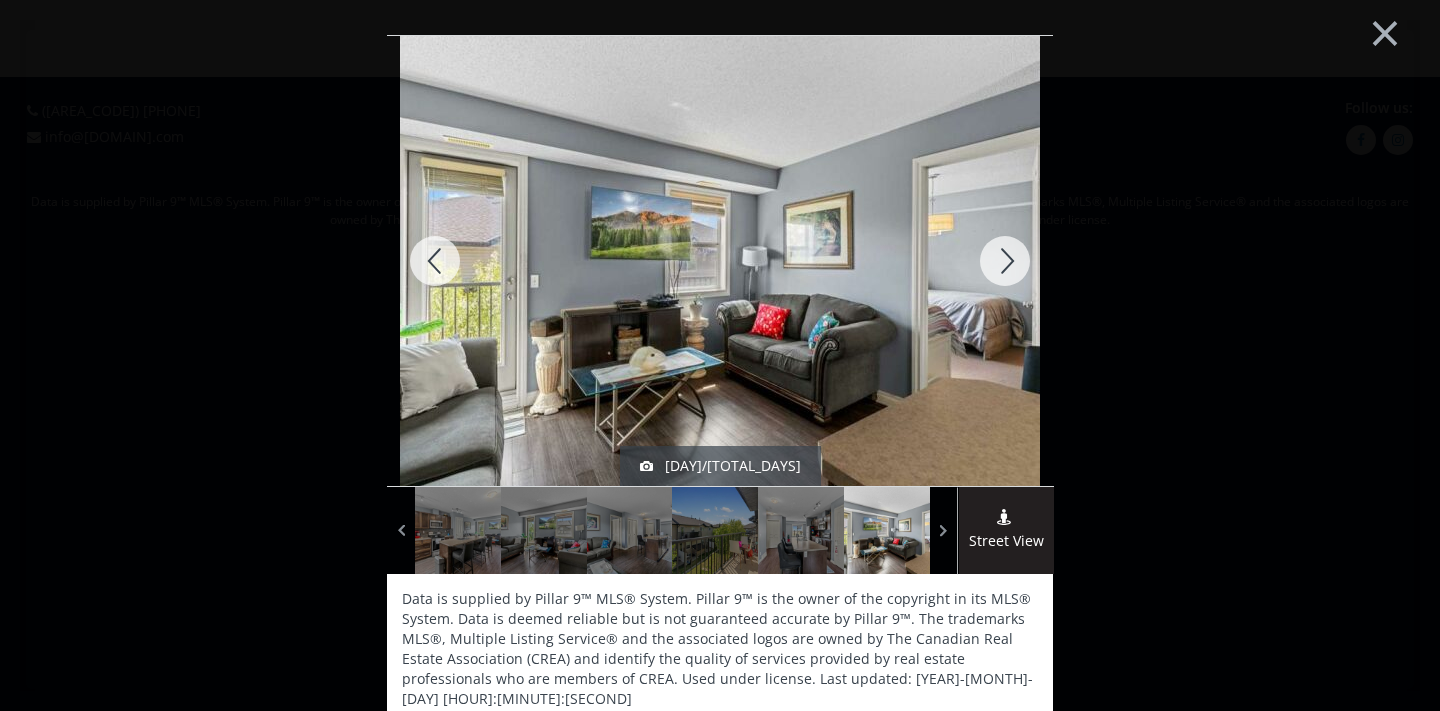 click at bounding box center (1005, 261) 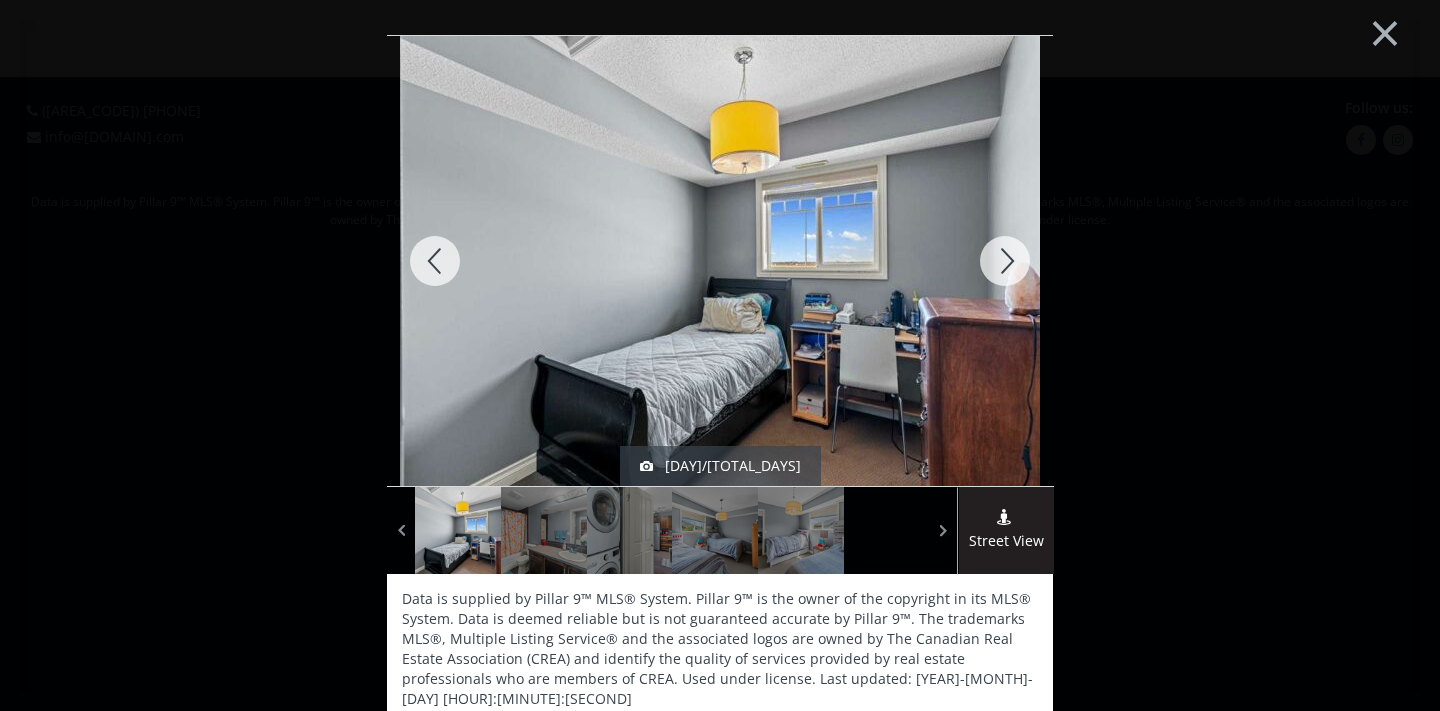 click at bounding box center (1005, 261) 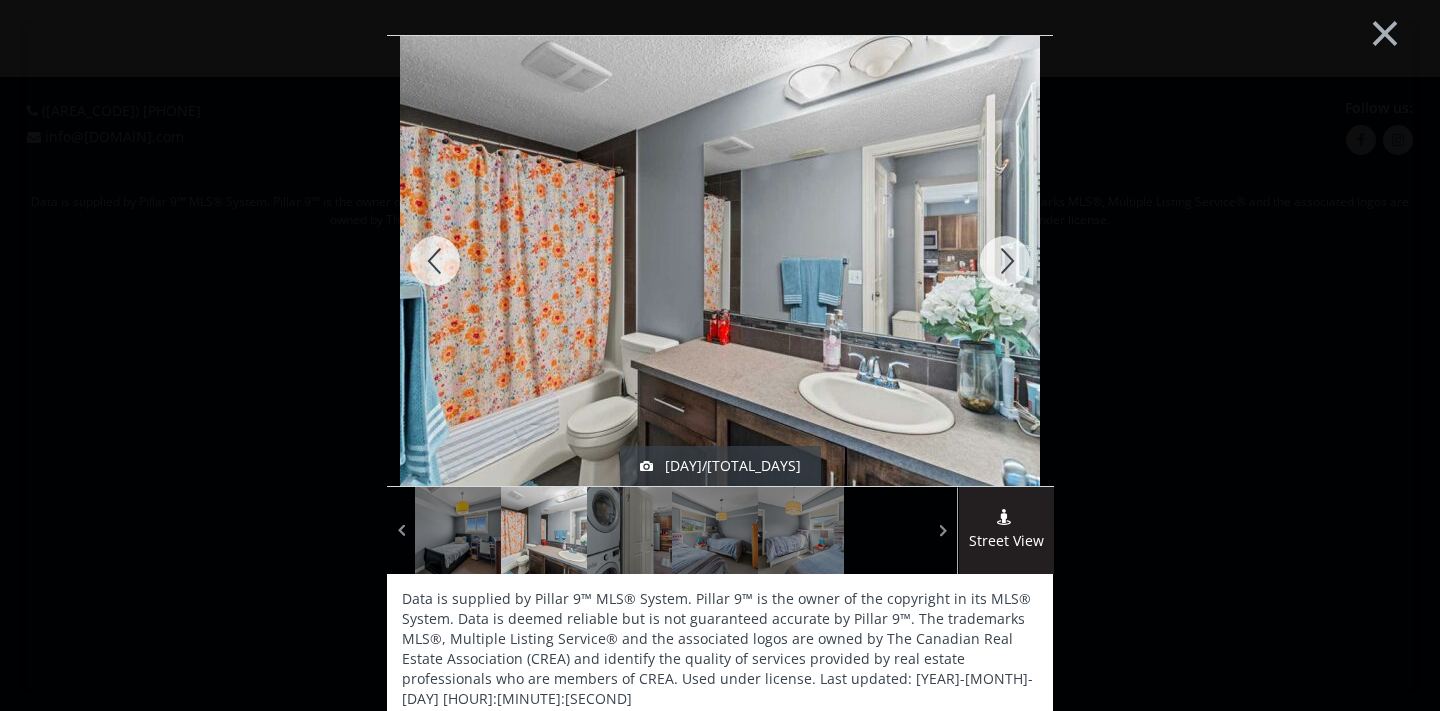 click at bounding box center [1005, 261] 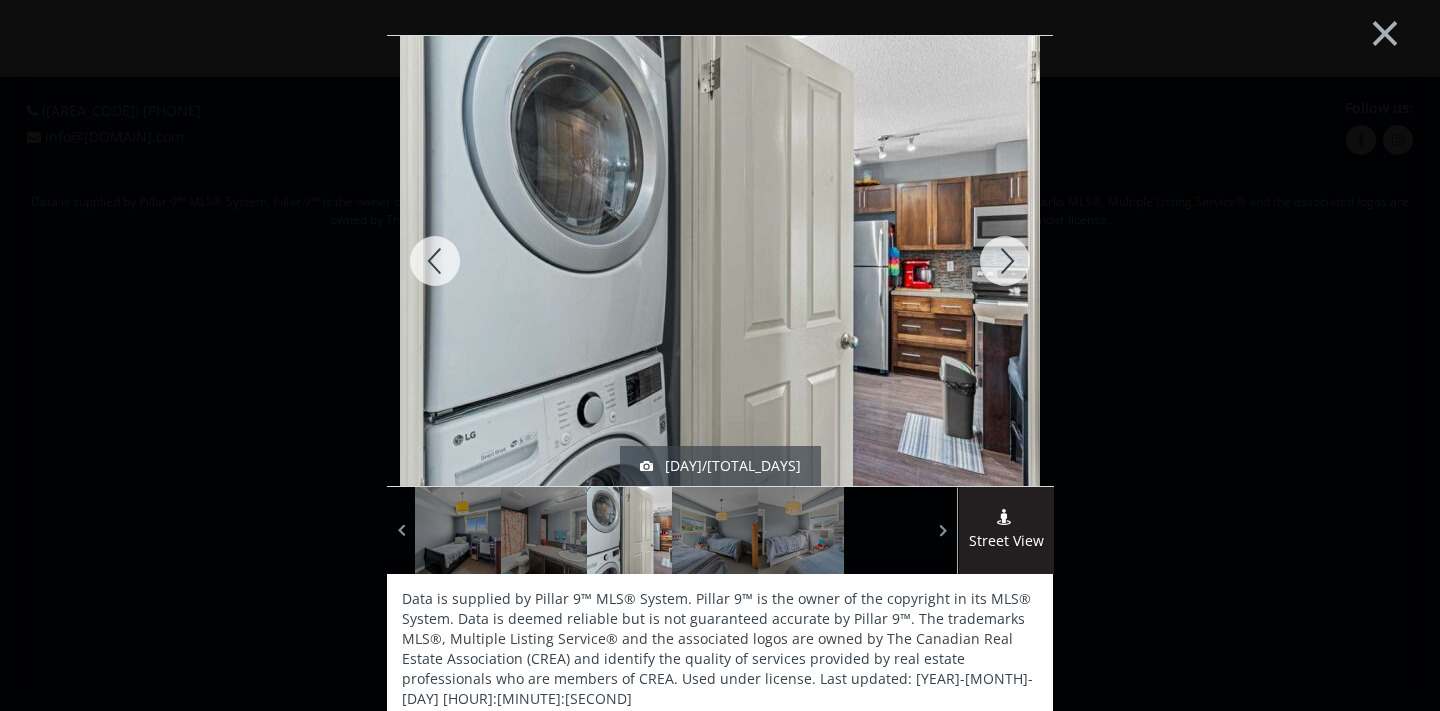 click at bounding box center (1005, 261) 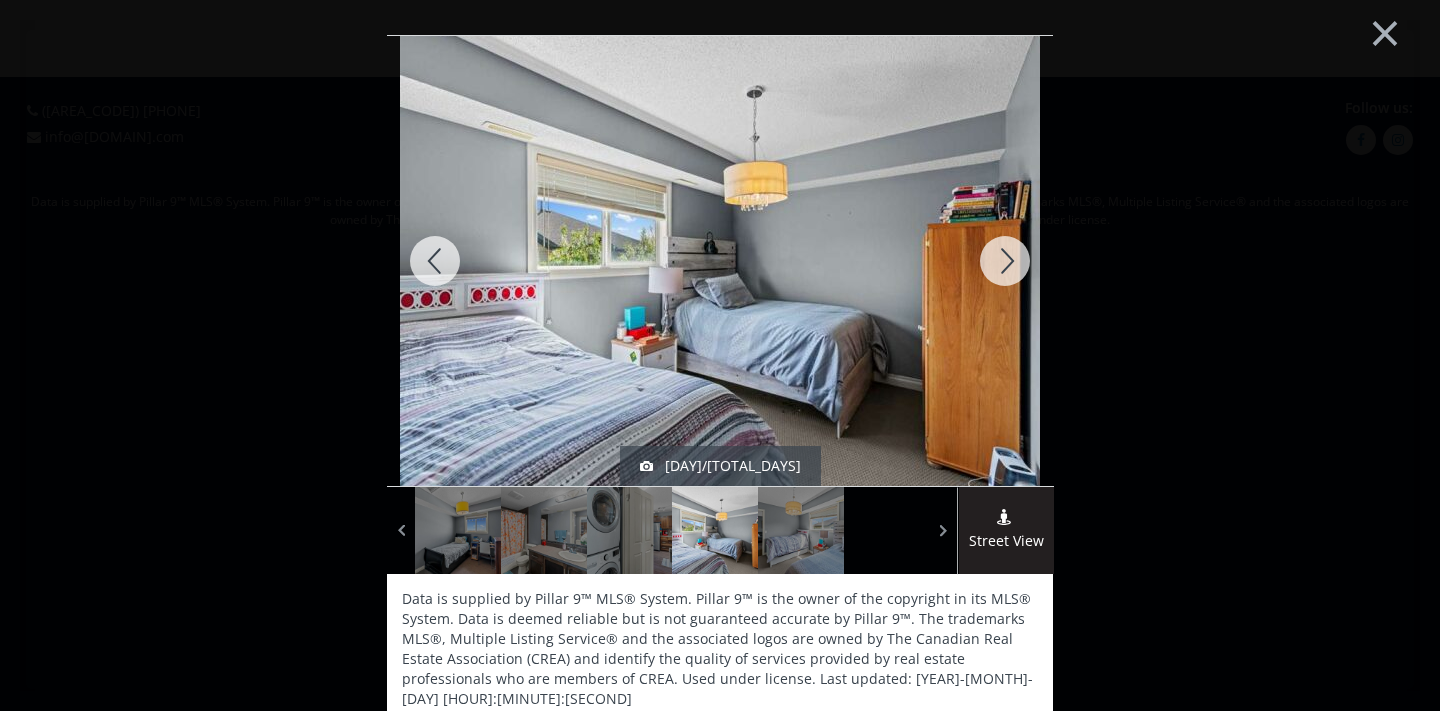 click at bounding box center (1005, 261) 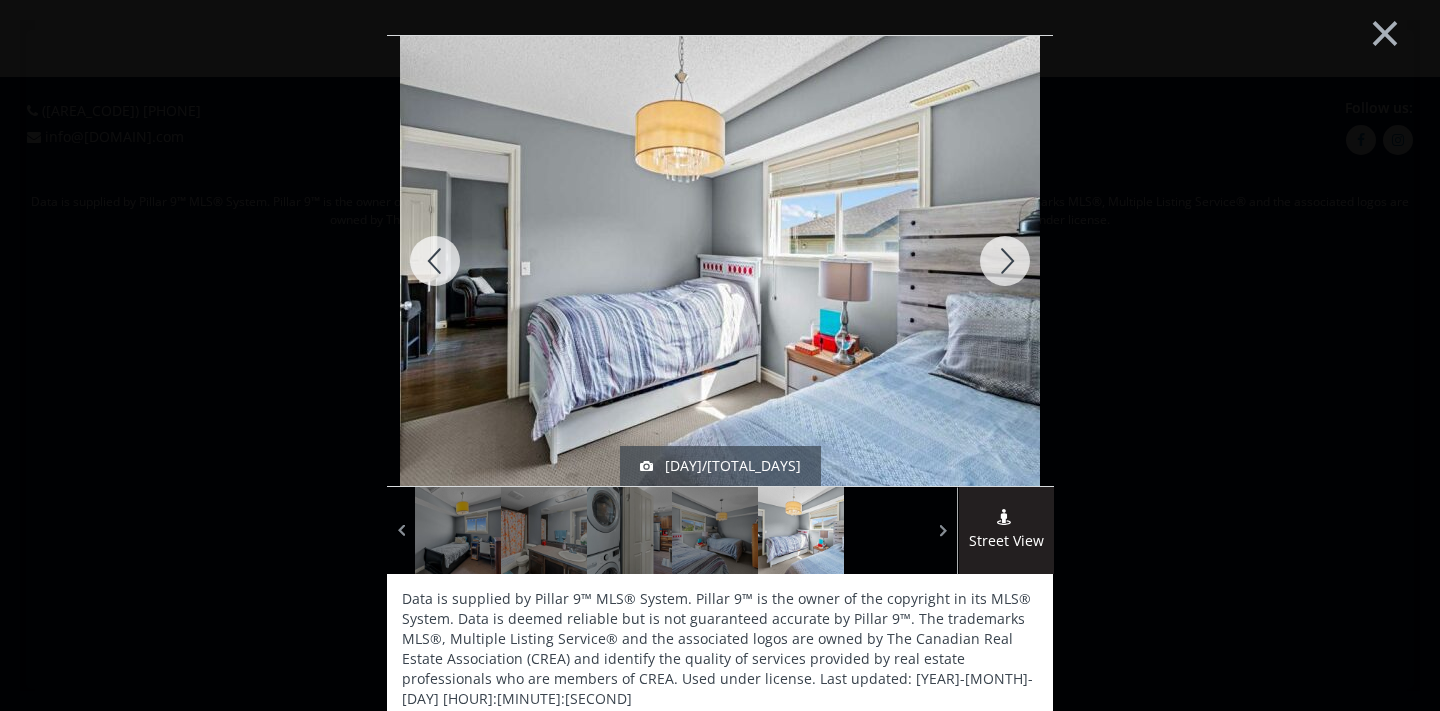 click at bounding box center [1005, 261] 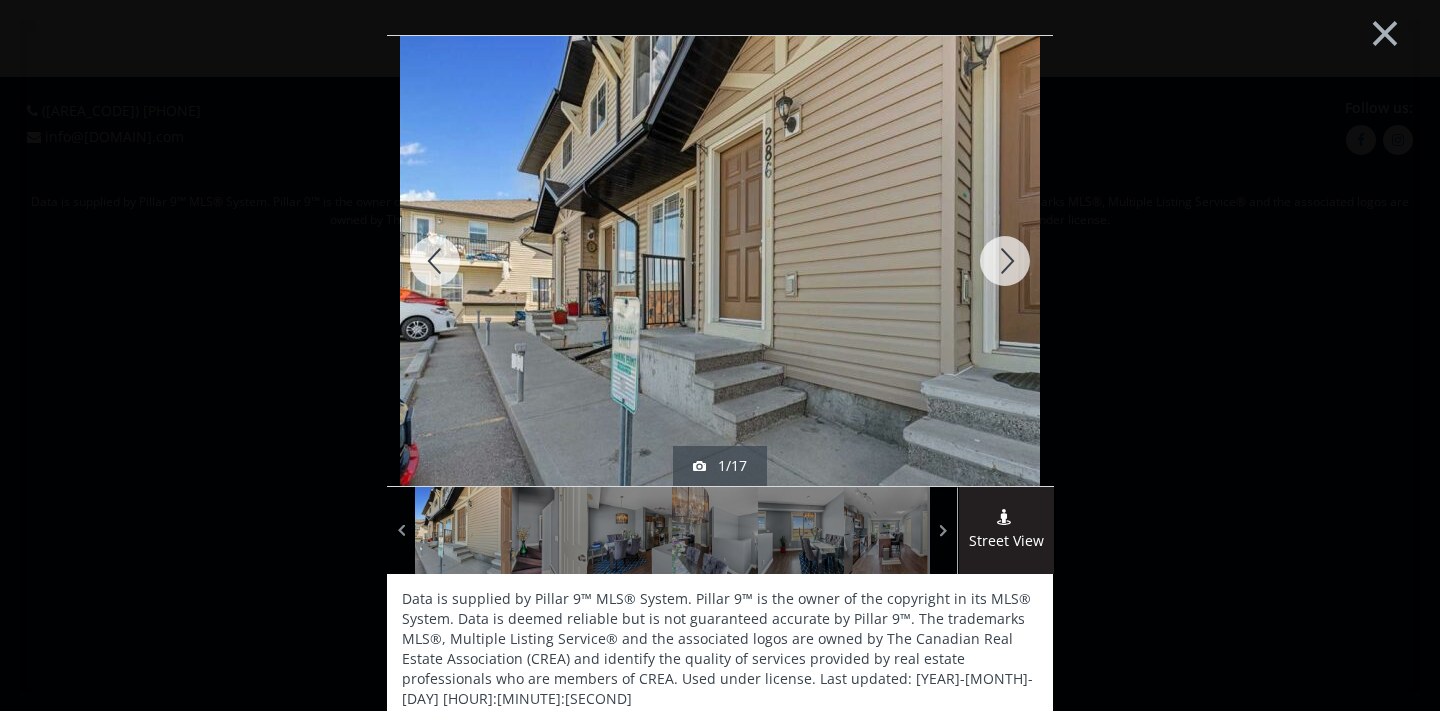 click at bounding box center (1005, 261) 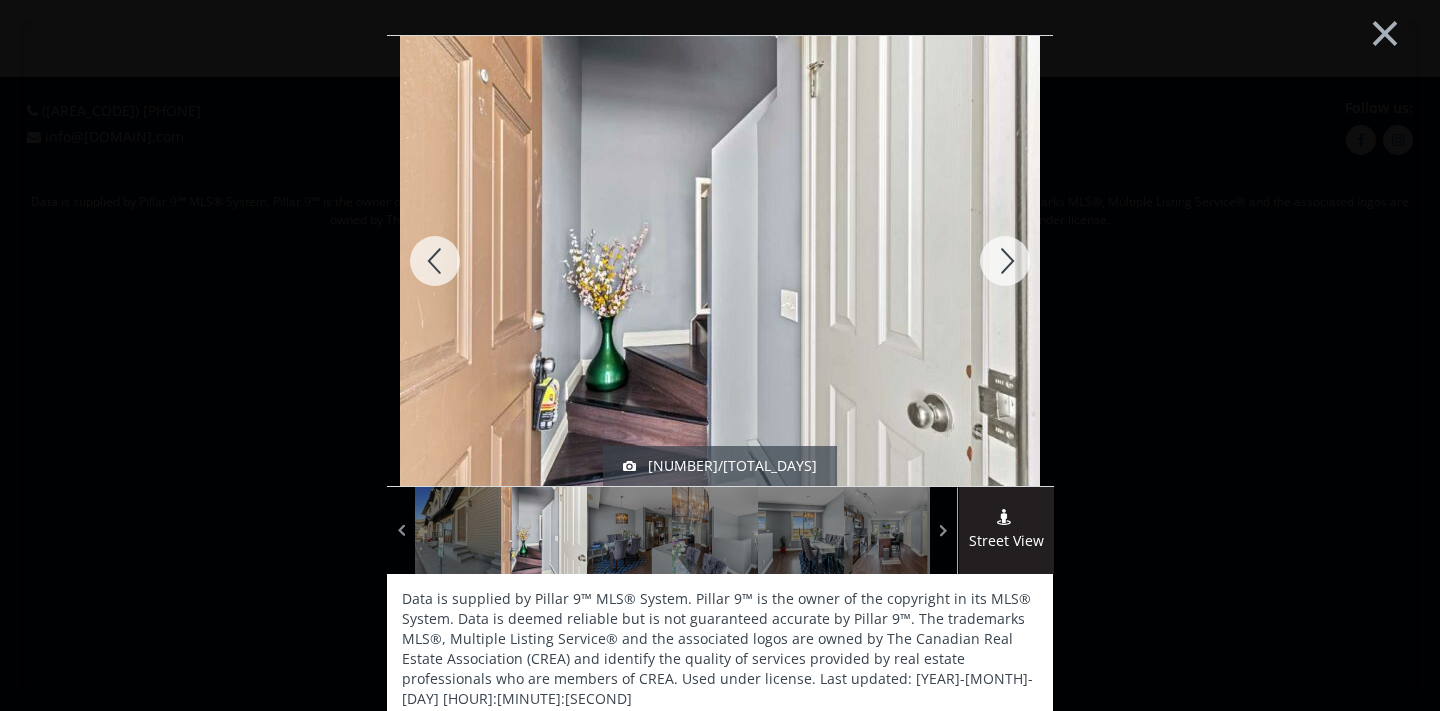 click at bounding box center (1005, 261) 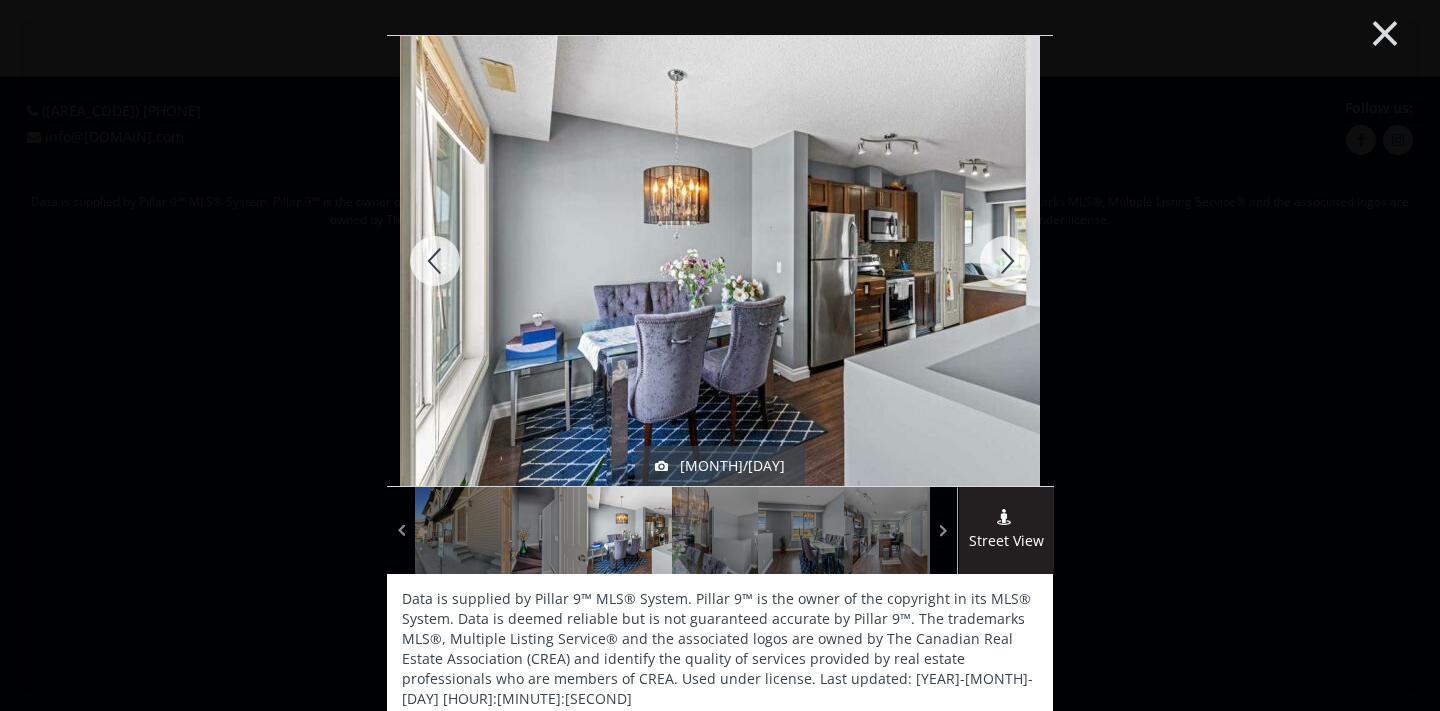 click on "×" at bounding box center (1385, 31) 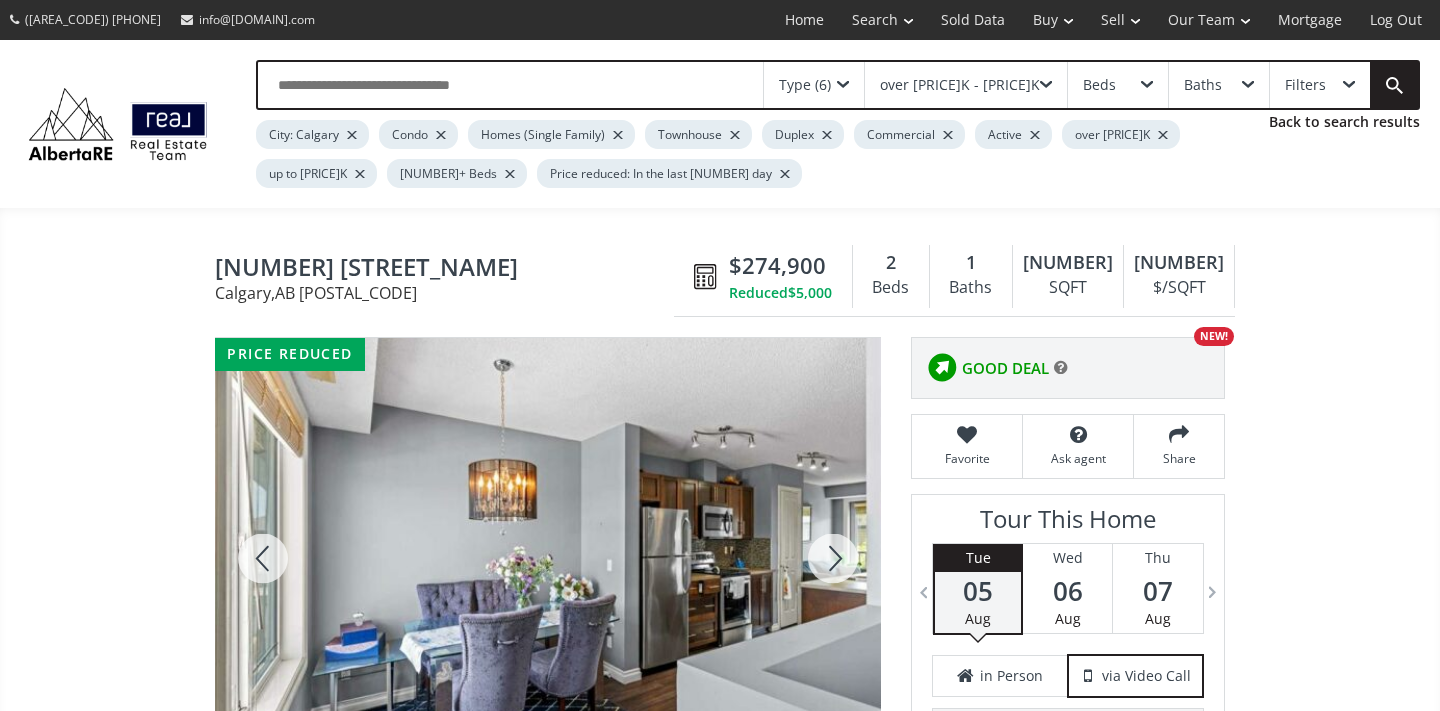 scroll, scrollTop: 0, scrollLeft: 0, axis: both 